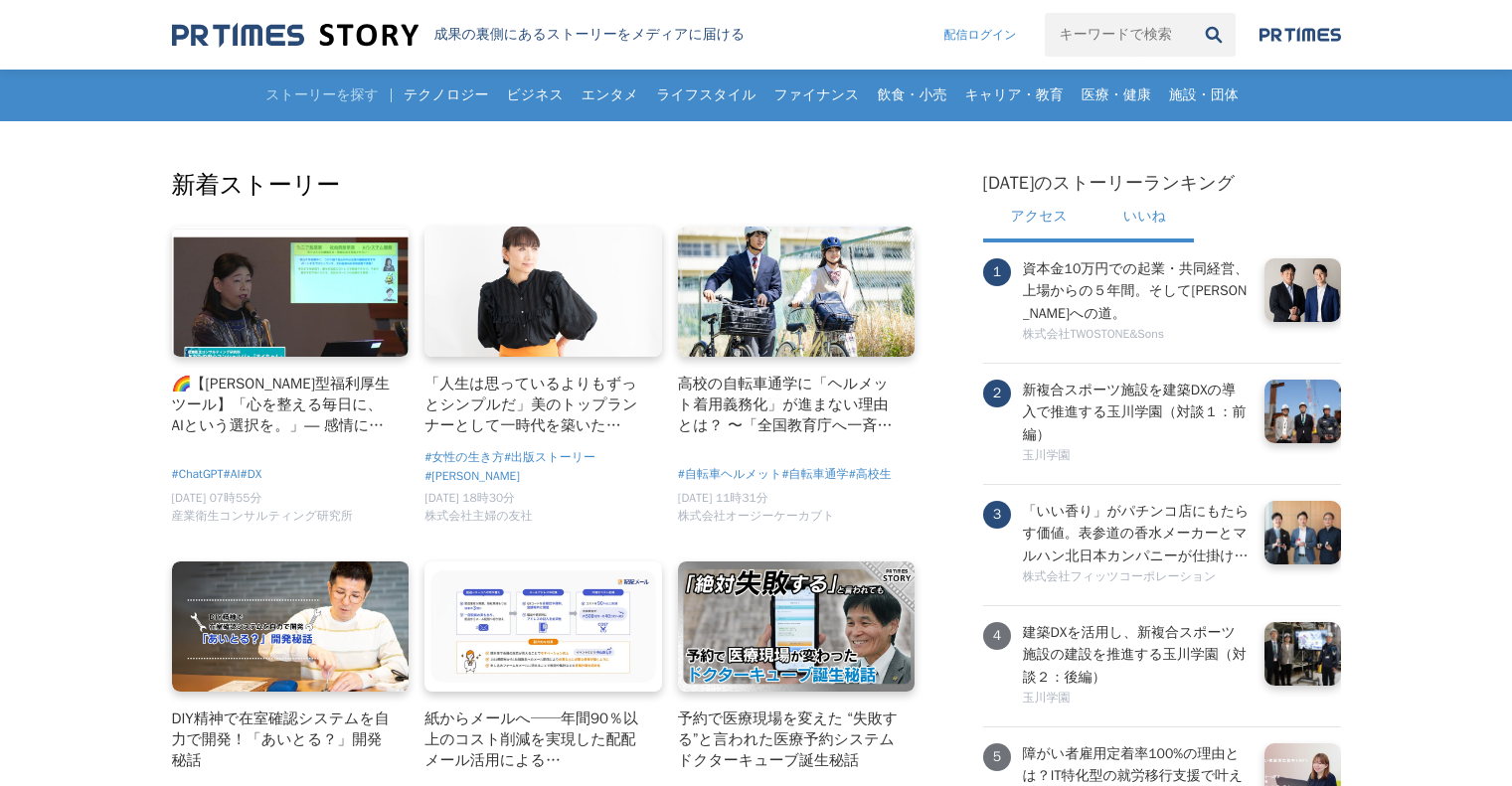 scroll, scrollTop: 0, scrollLeft: 0, axis: both 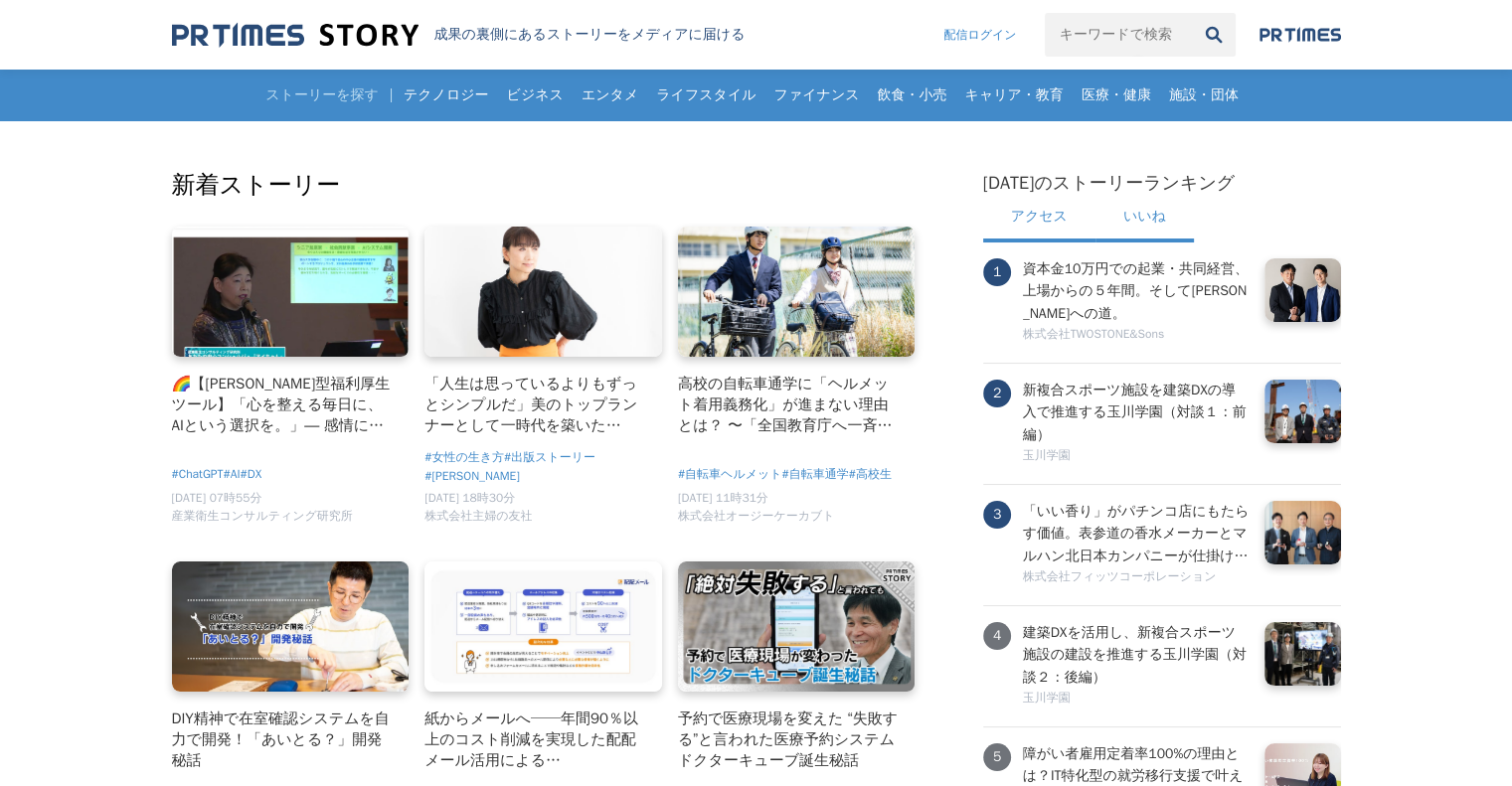 click on "いいね" at bounding box center (1144, 219) 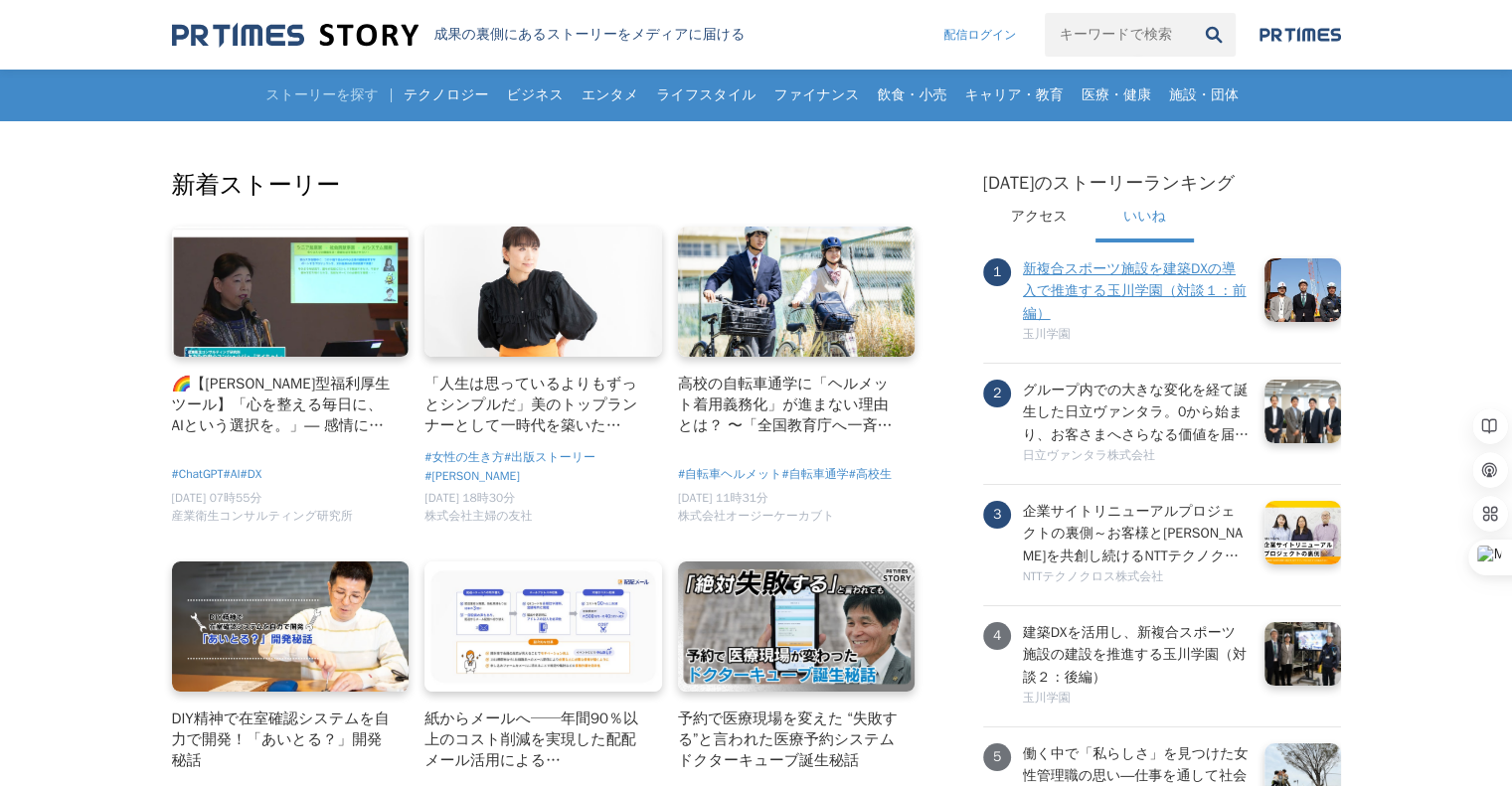 click on "新複合スポーツ施設を建築DXの導入で推進する玉川学園（対談１：前編）" at bounding box center [1136, 291] 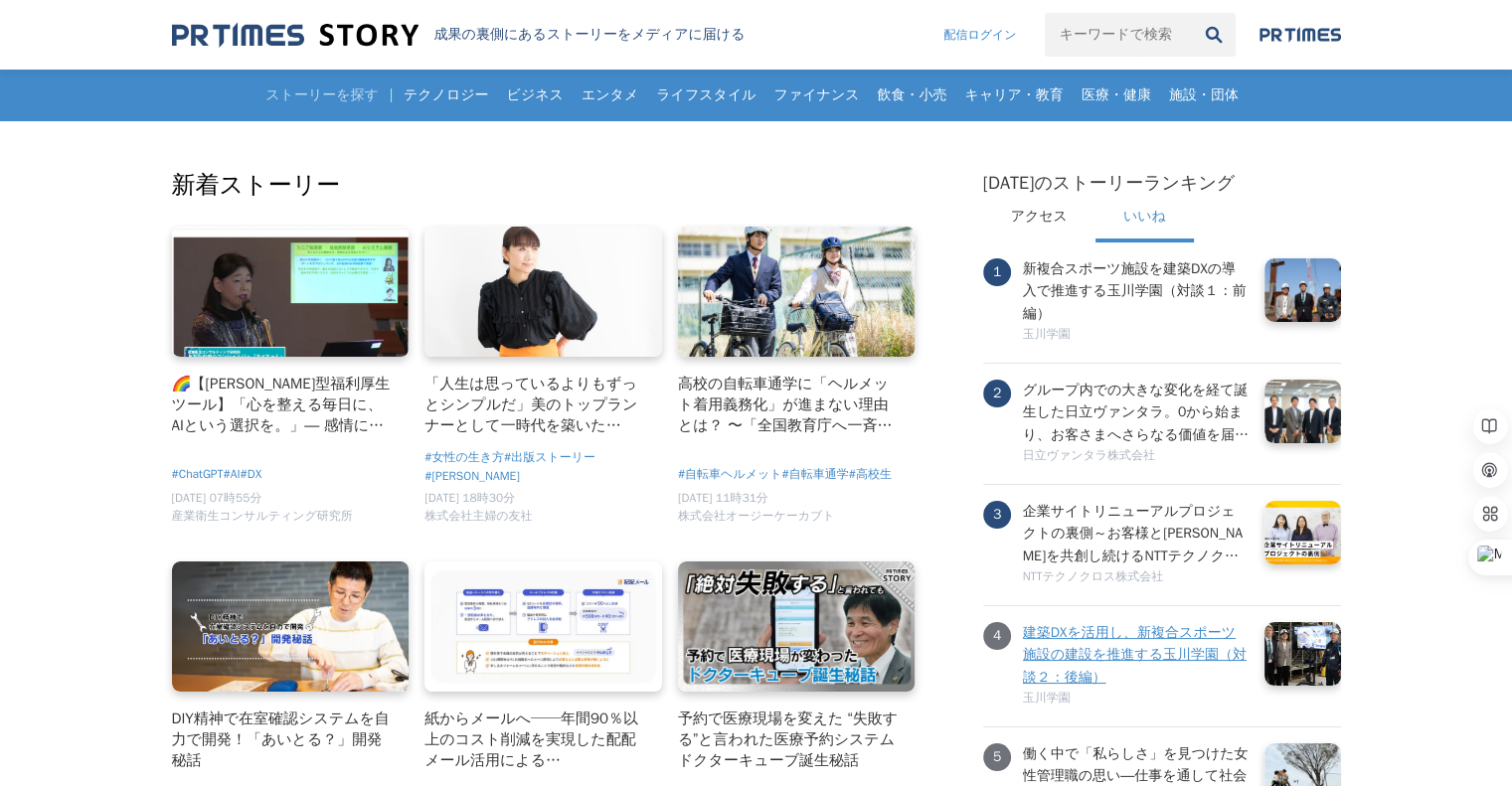 click on "建築DXを活用し、新複合スポーツ施設の建設を推進する玉川学園（対談２：後編）" at bounding box center (1136, 655) 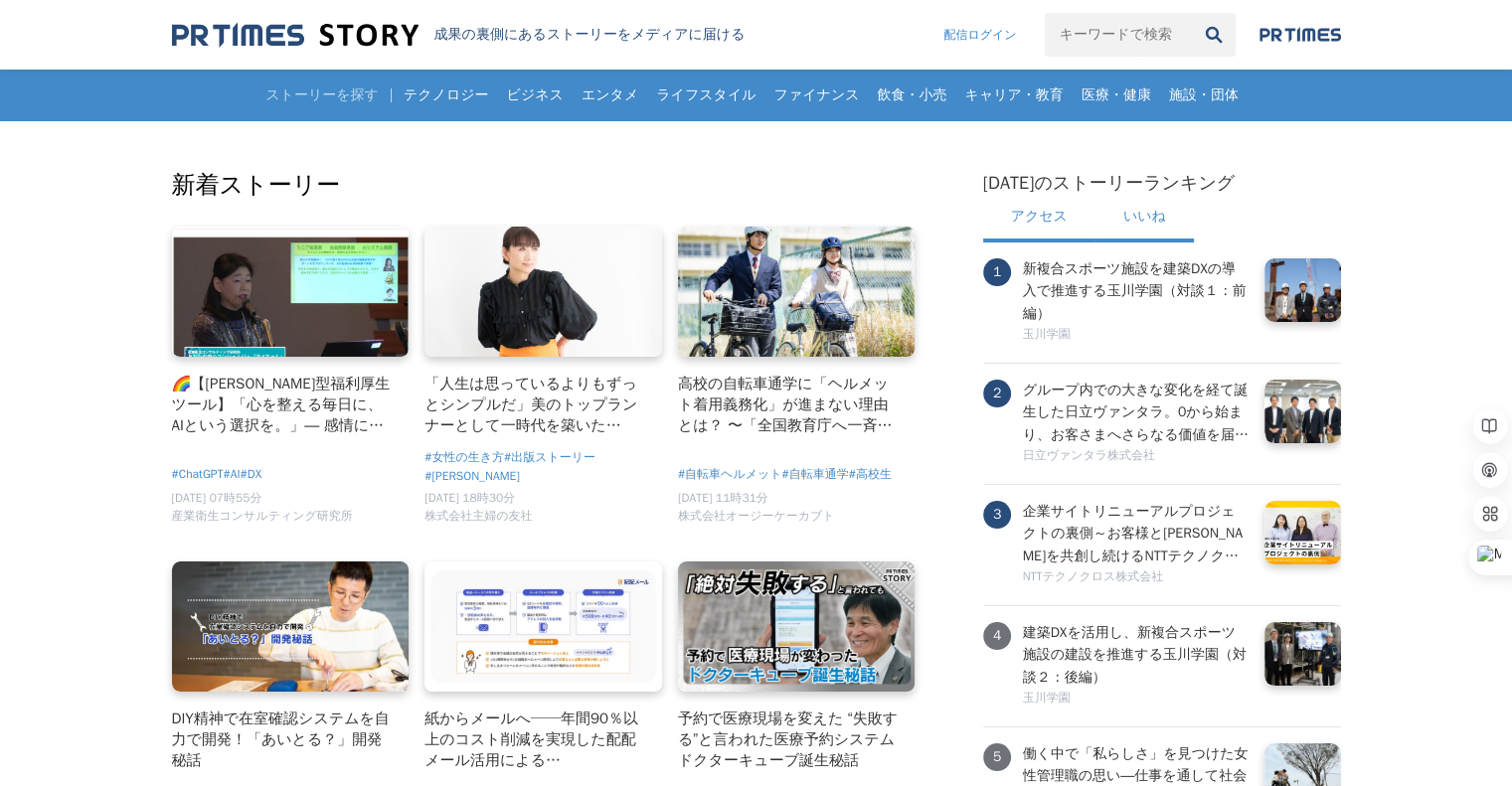 click on "アクセス" at bounding box center (1039, 219) 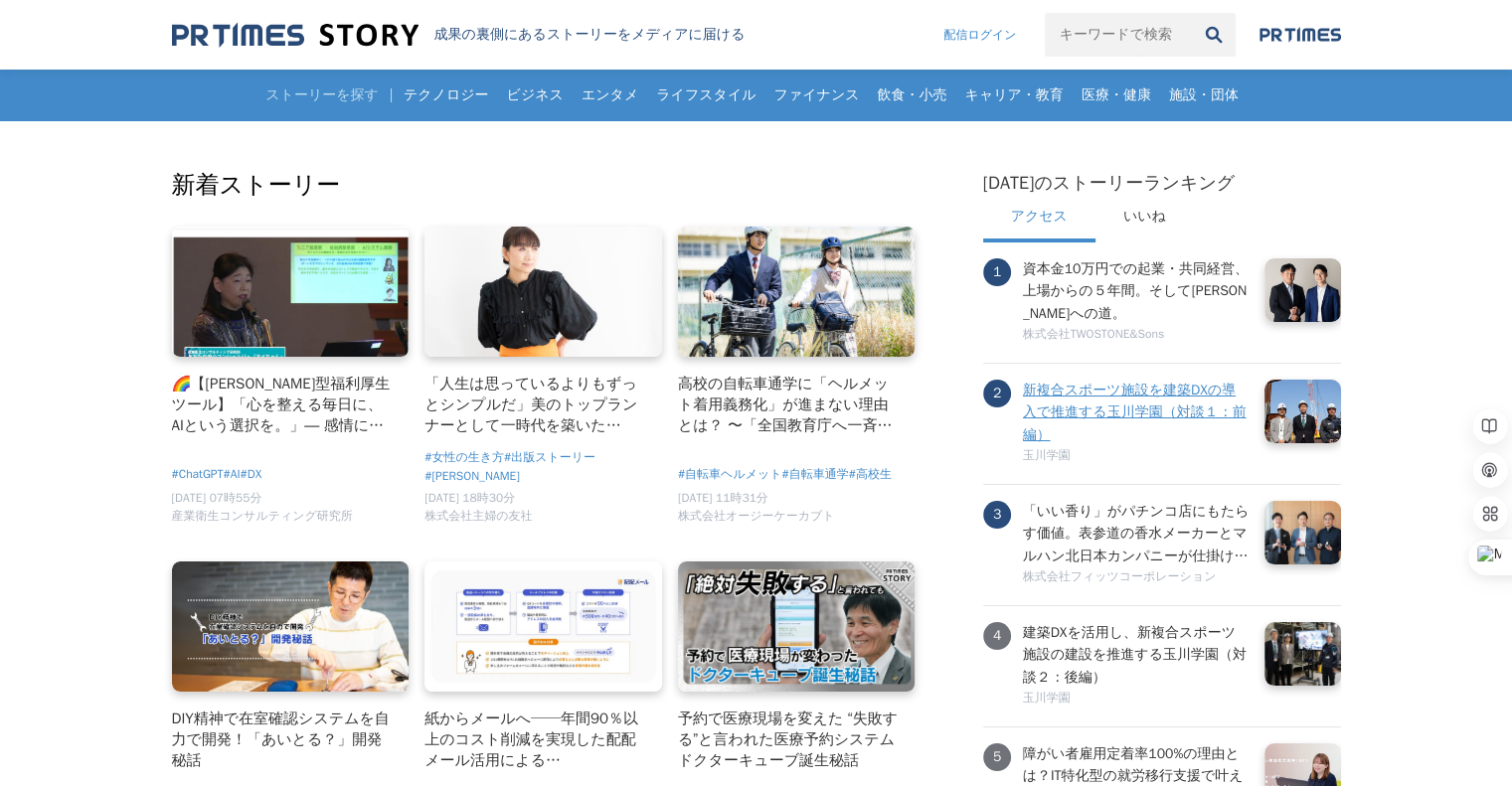 click on "新複合スポーツ施設を建築DXの導入で推進する玉川学園（対談１：前編）" at bounding box center (1136, 412) 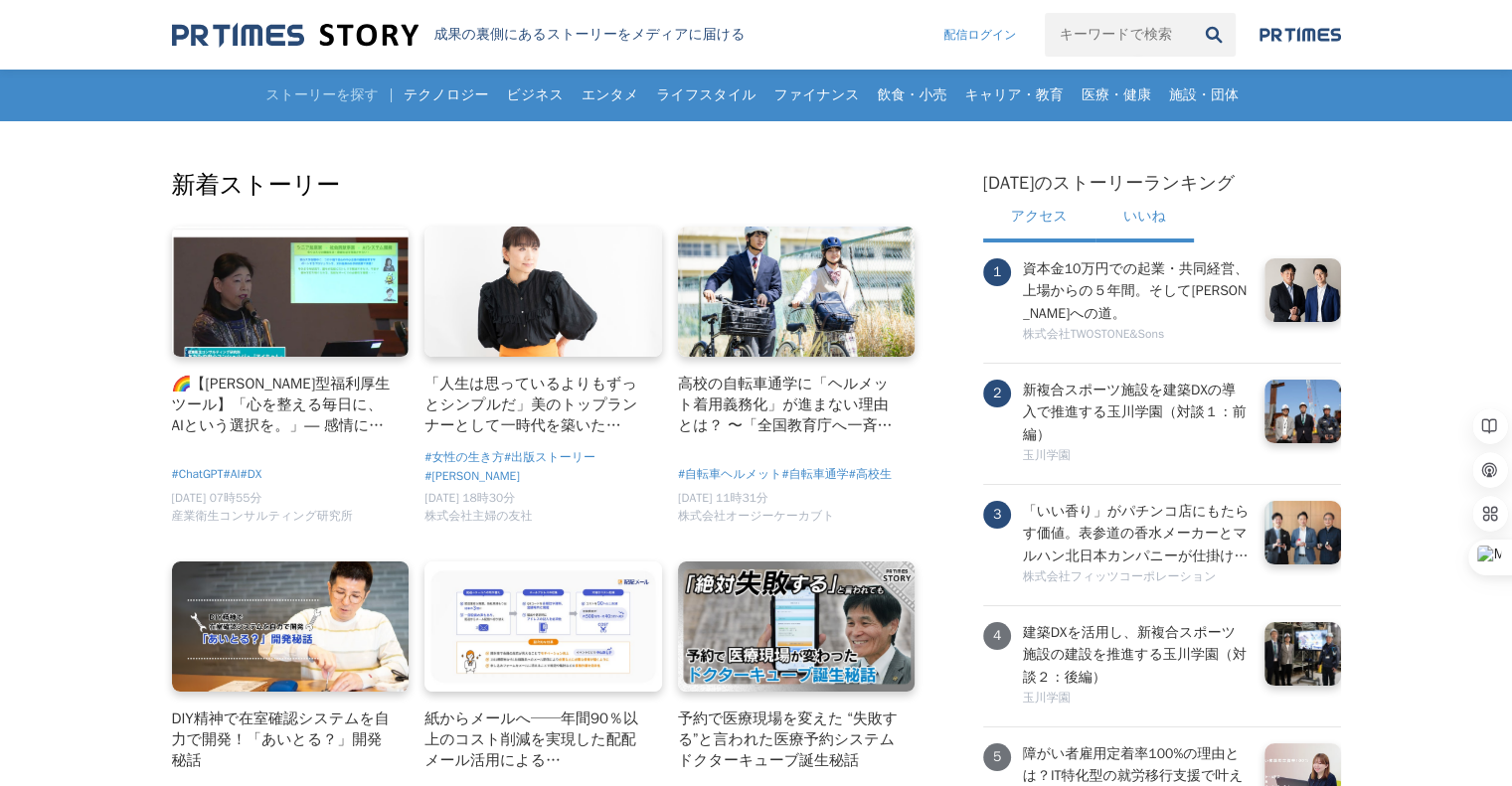 click on "いいね" at bounding box center (1144, 219) 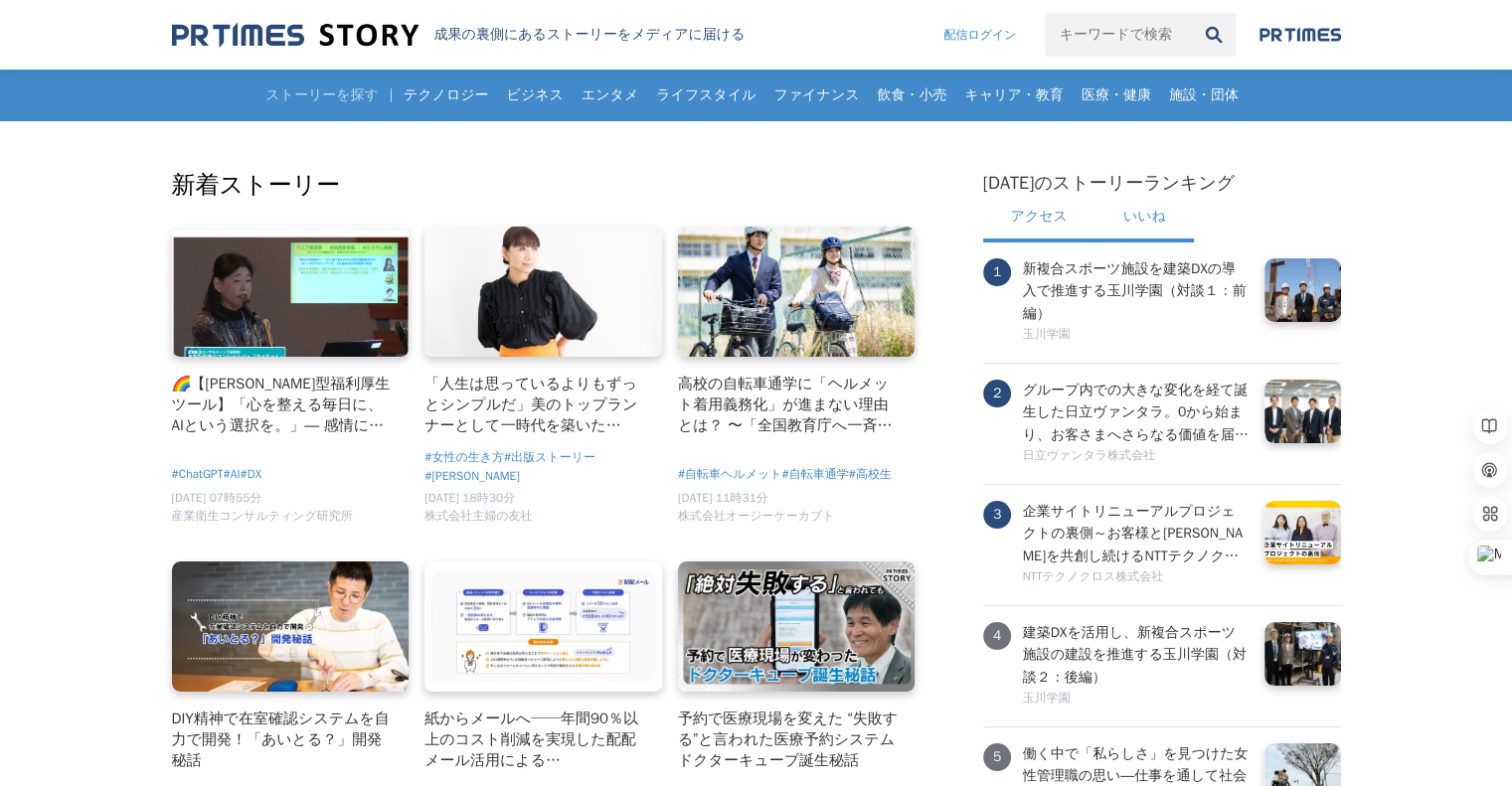 click on "アクセス" at bounding box center [1039, 219] 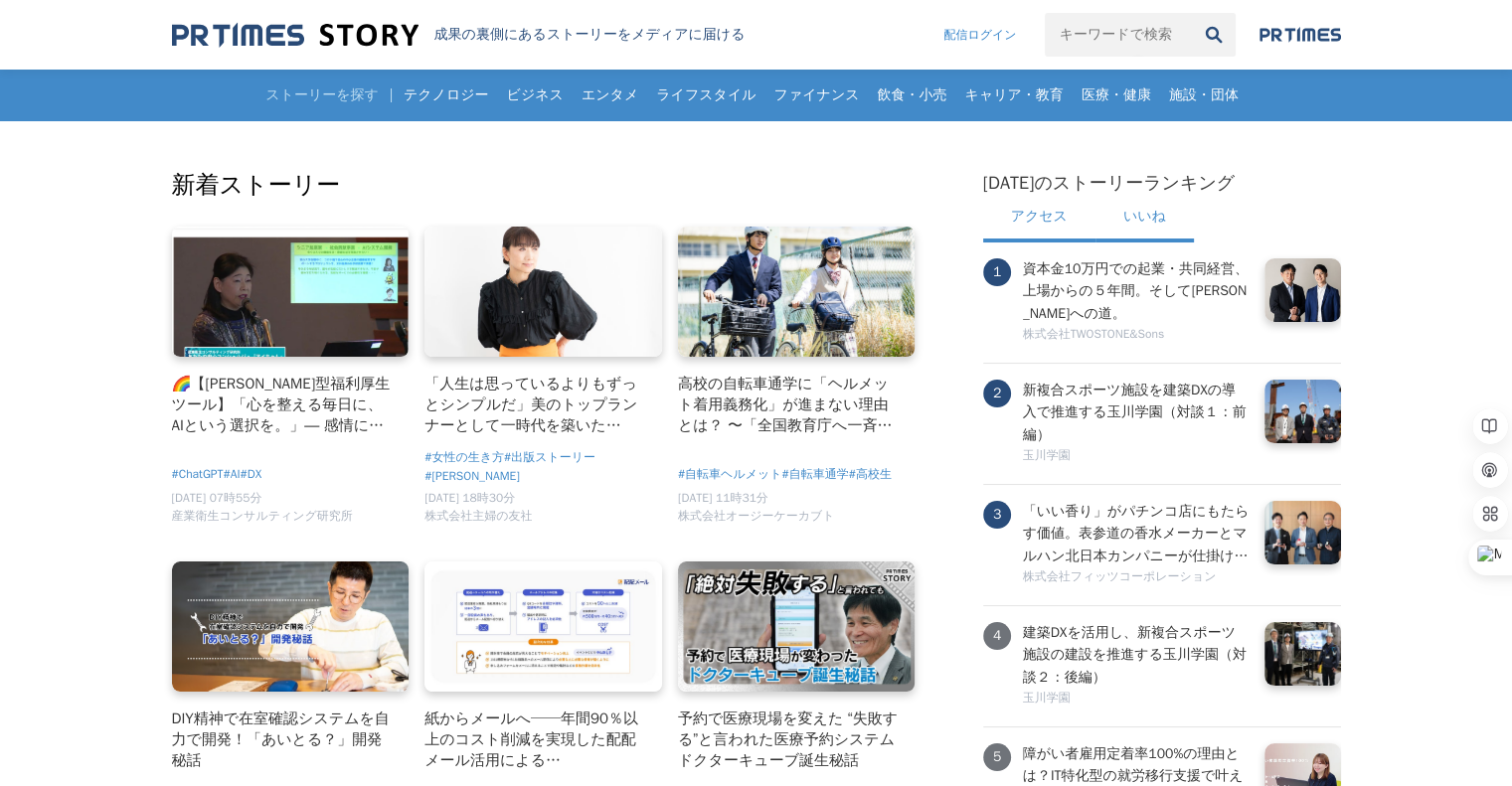 click on "いいね" at bounding box center [1144, 219] 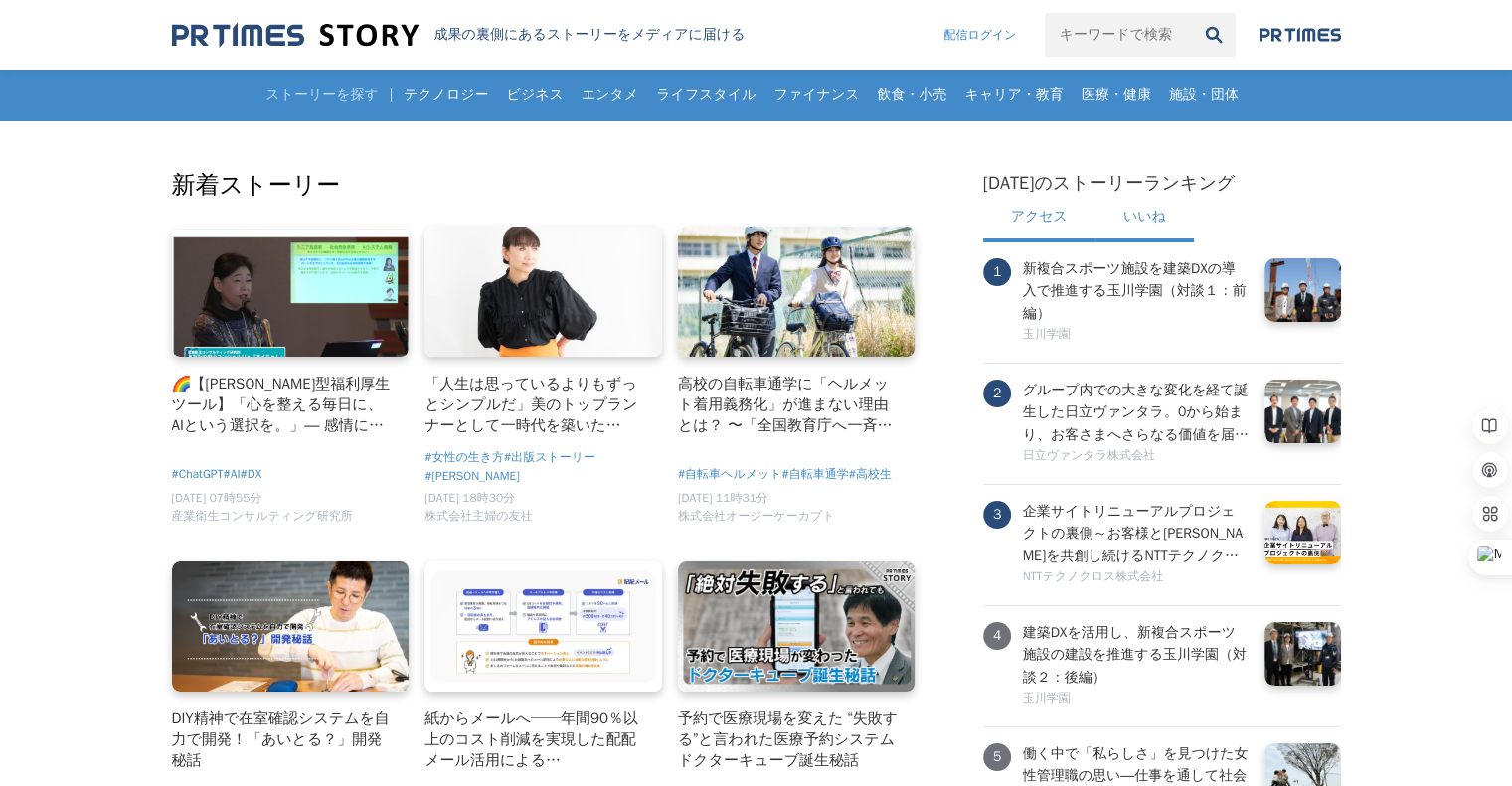 click on "アクセス" at bounding box center (1039, 219) 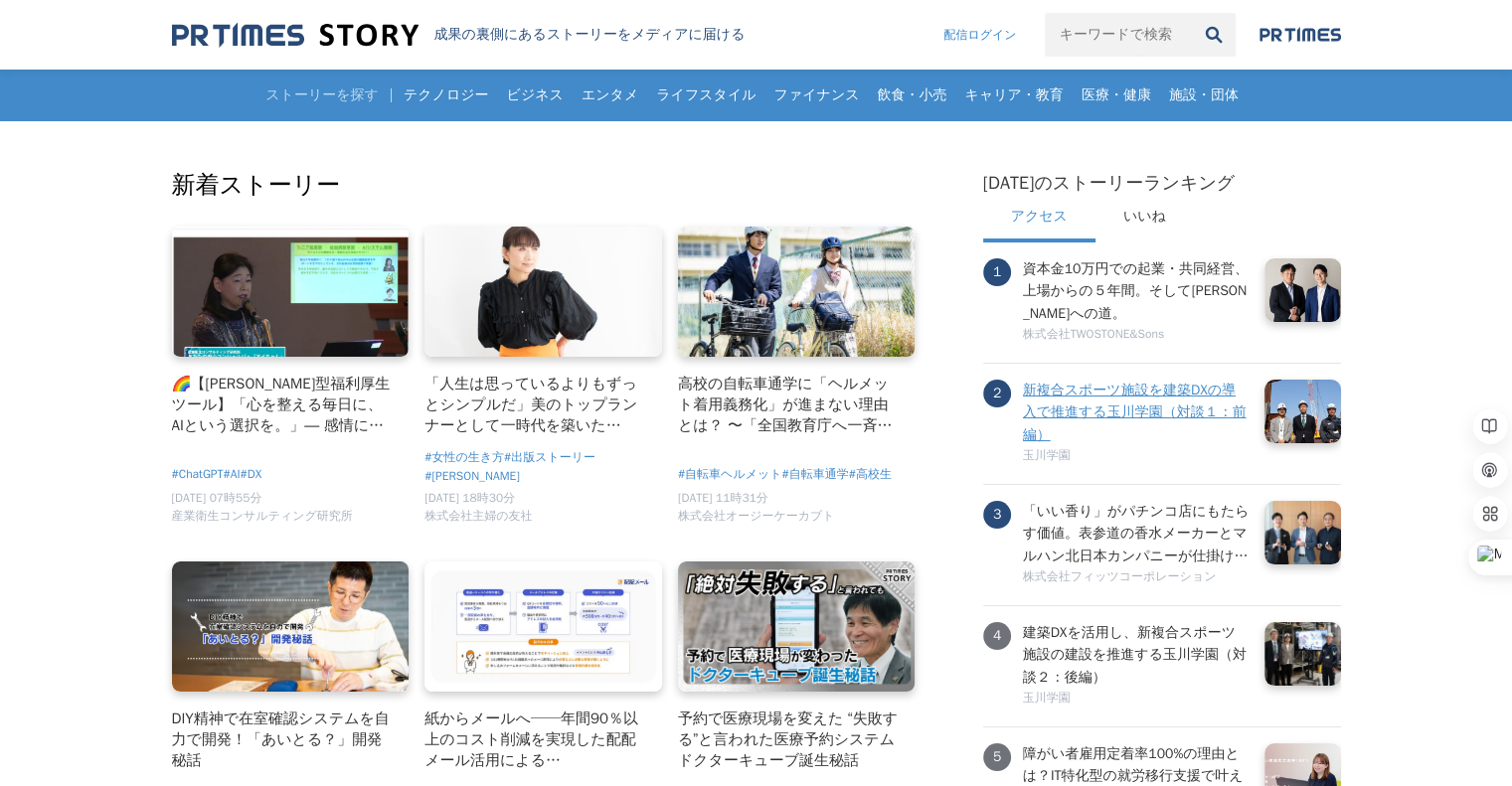 click on "新複合スポーツ施設を建築DXの導入で推進する玉川学園（対談１：前編）" at bounding box center [1136, 412] 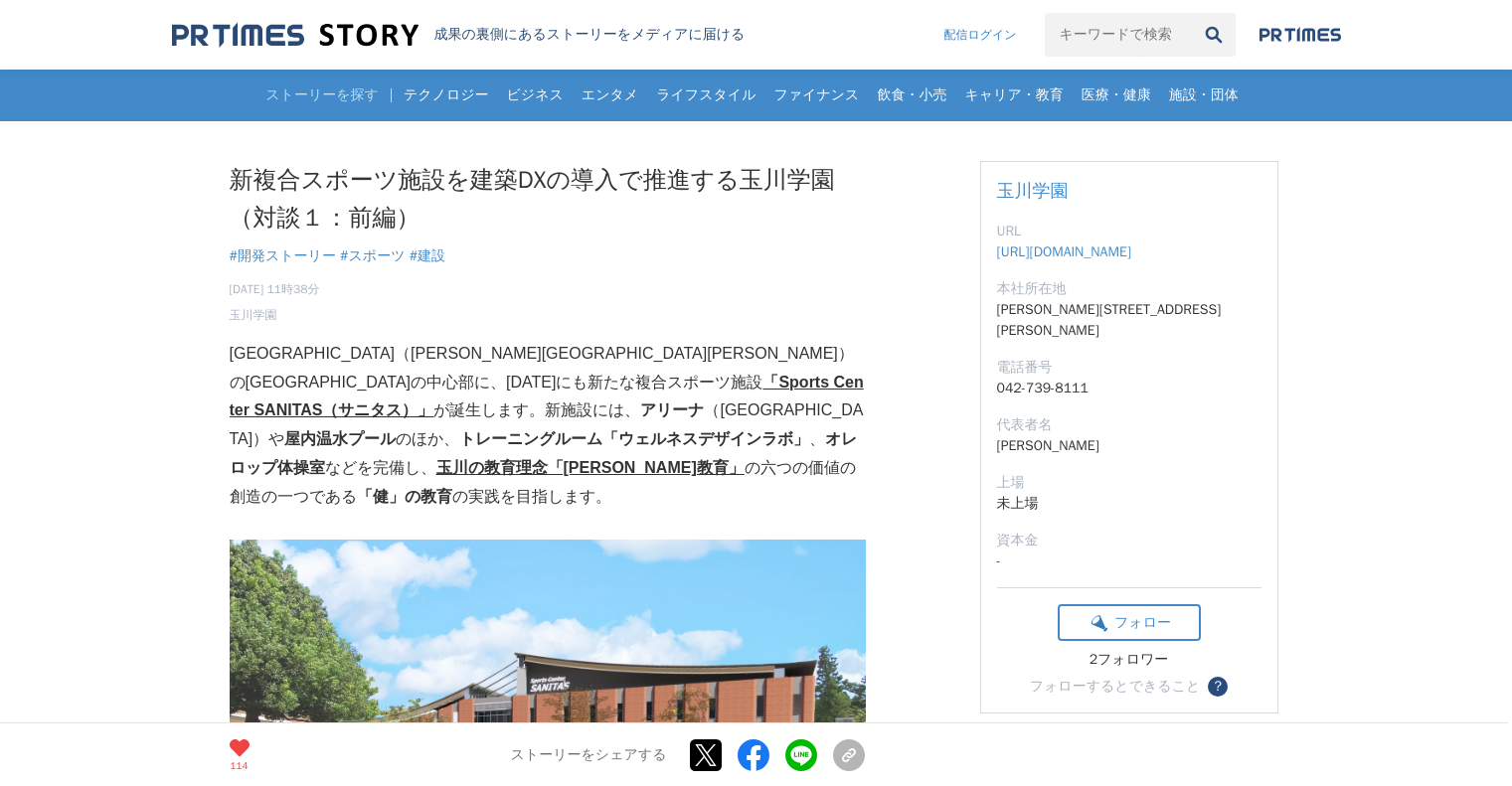 scroll, scrollTop: 0, scrollLeft: 0, axis: both 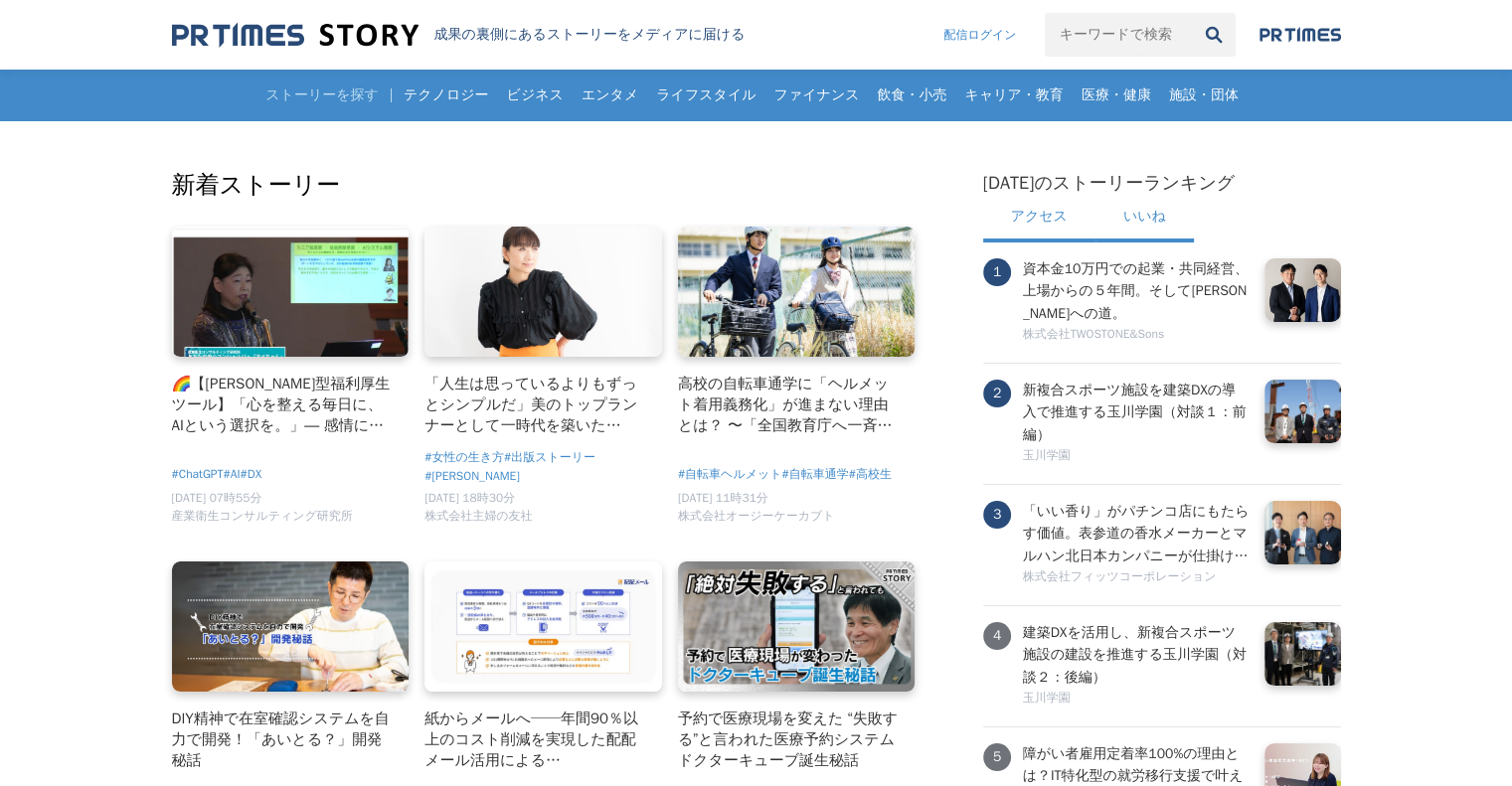 click on "いいね" at bounding box center (1144, 219) 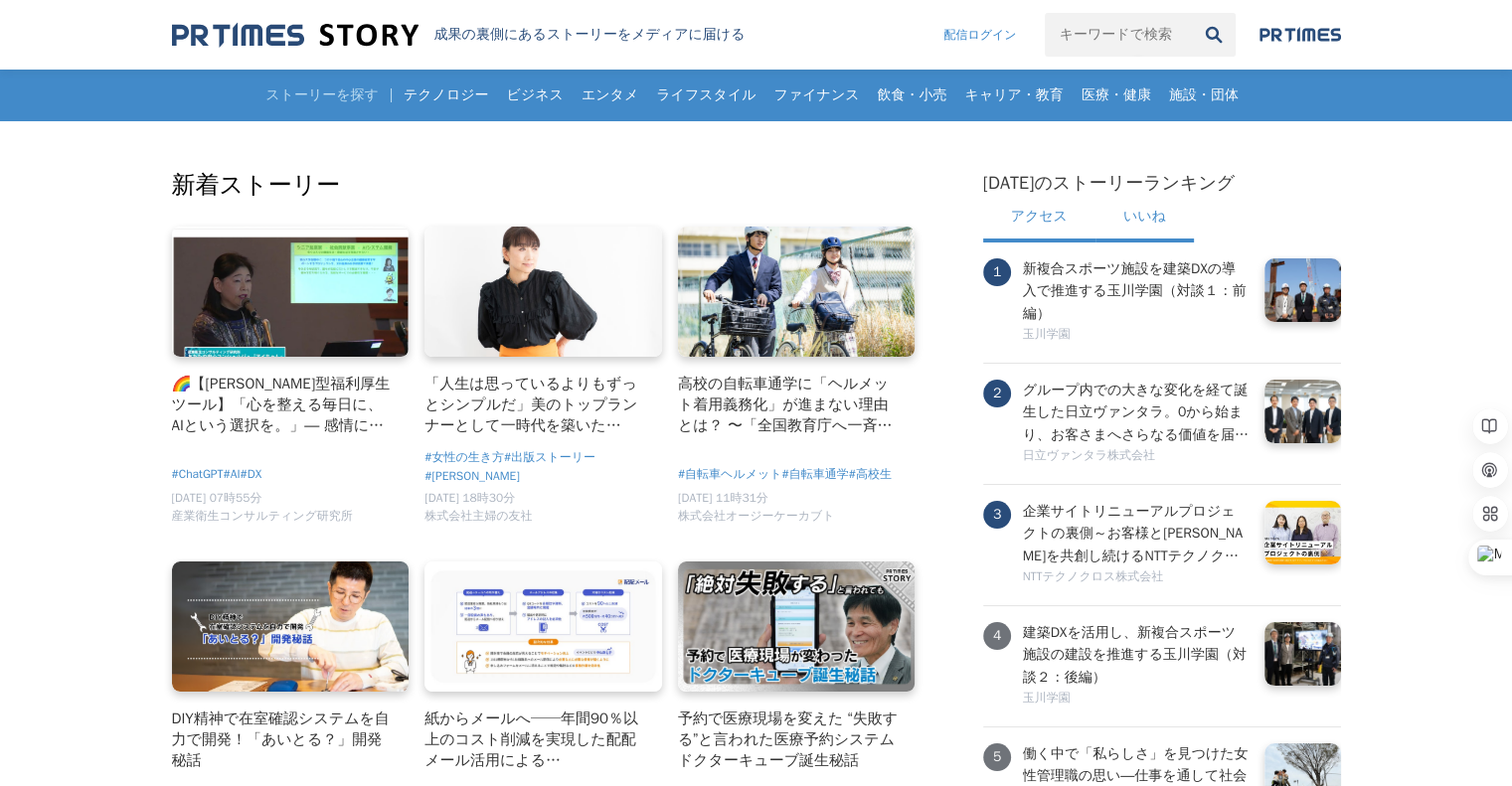 click on "アクセス" at bounding box center [1039, 219] 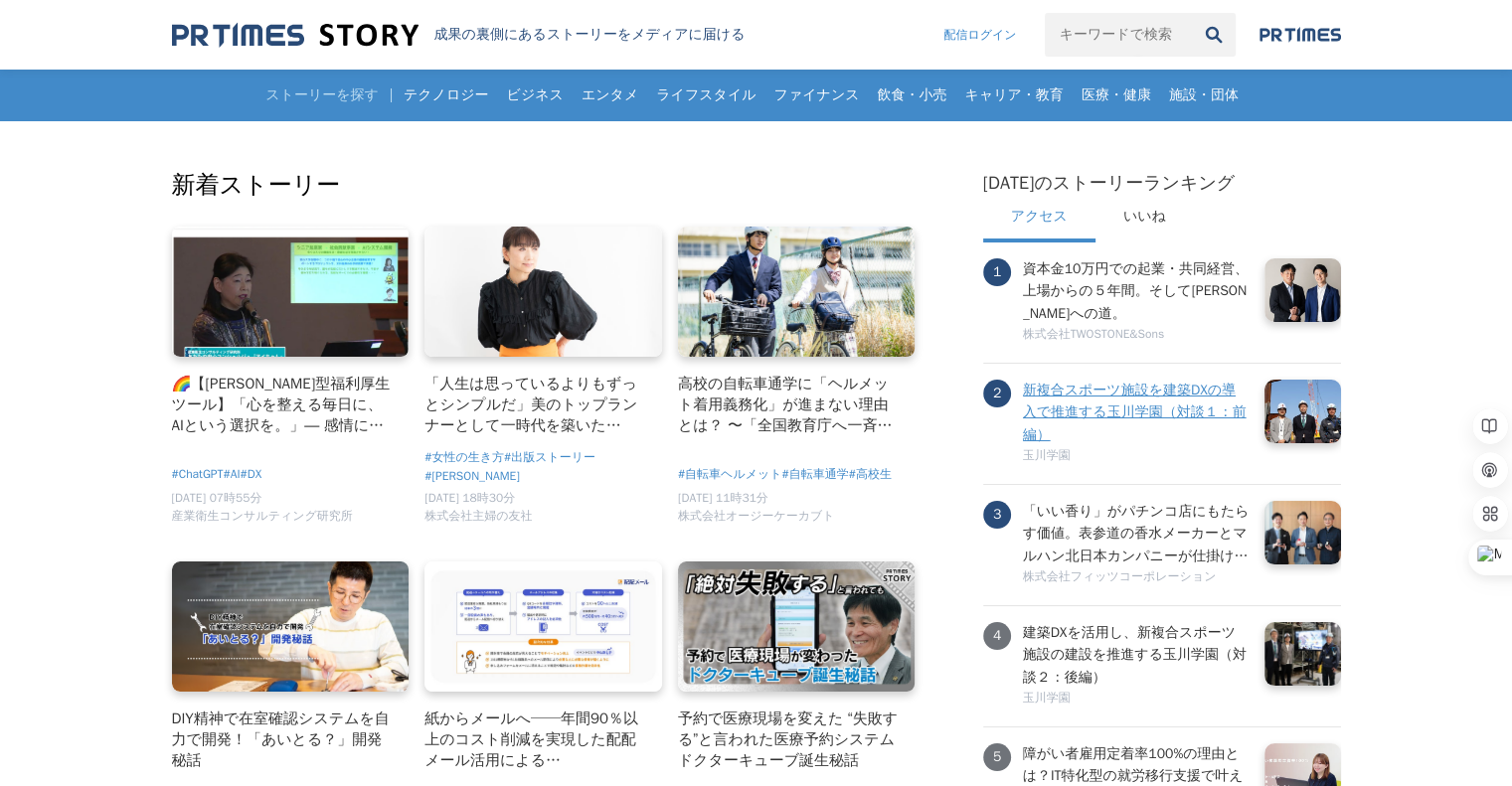 click on "新複合スポーツ施設を建築DXの導入で推進する玉川学園（対談１：前編）" at bounding box center [1136, 412] 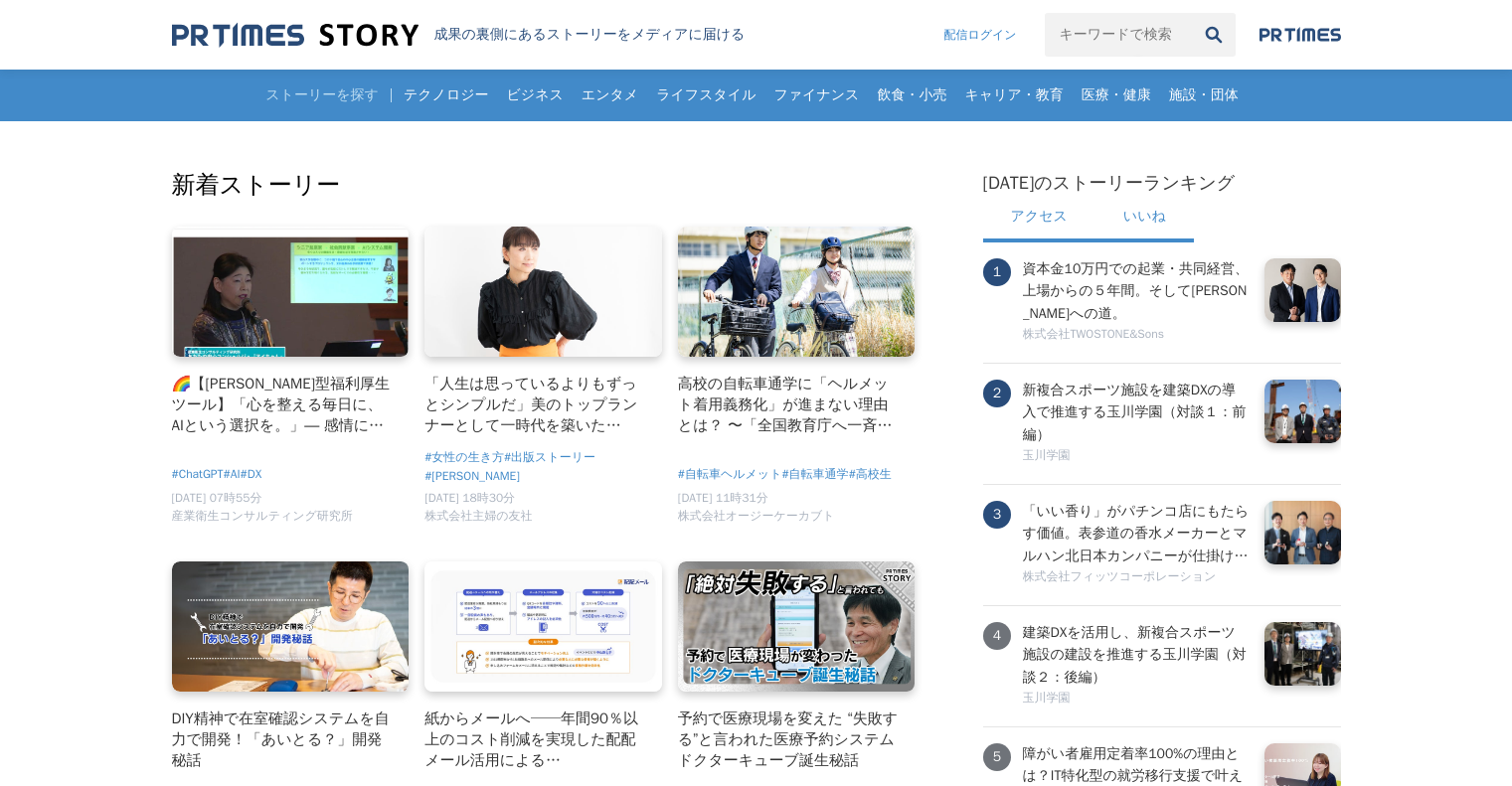 scroll, scrollTop: 0, scrollLeft: 0, axis: both 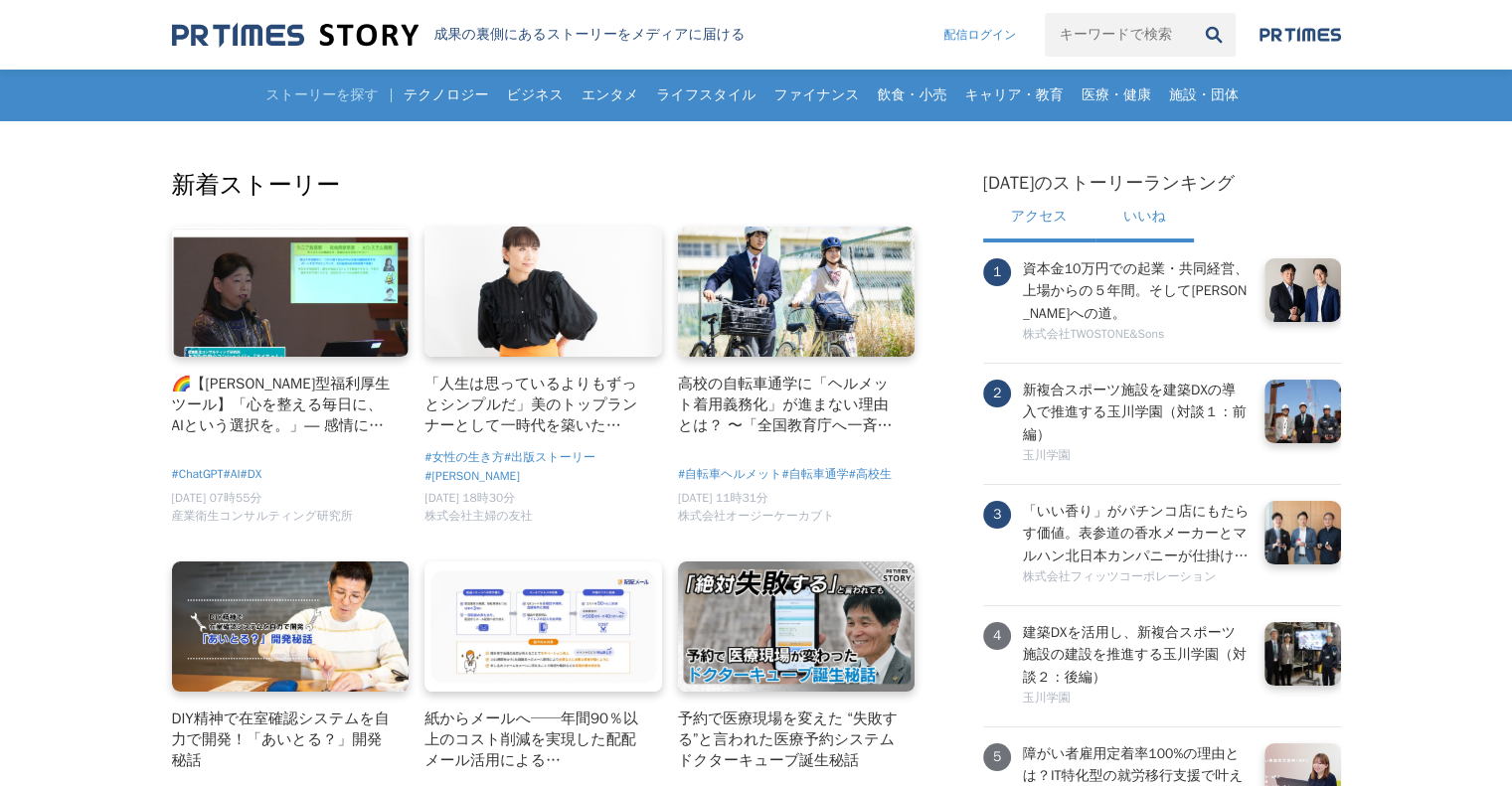 click on "いいね" at bounding box center [1144, 219] 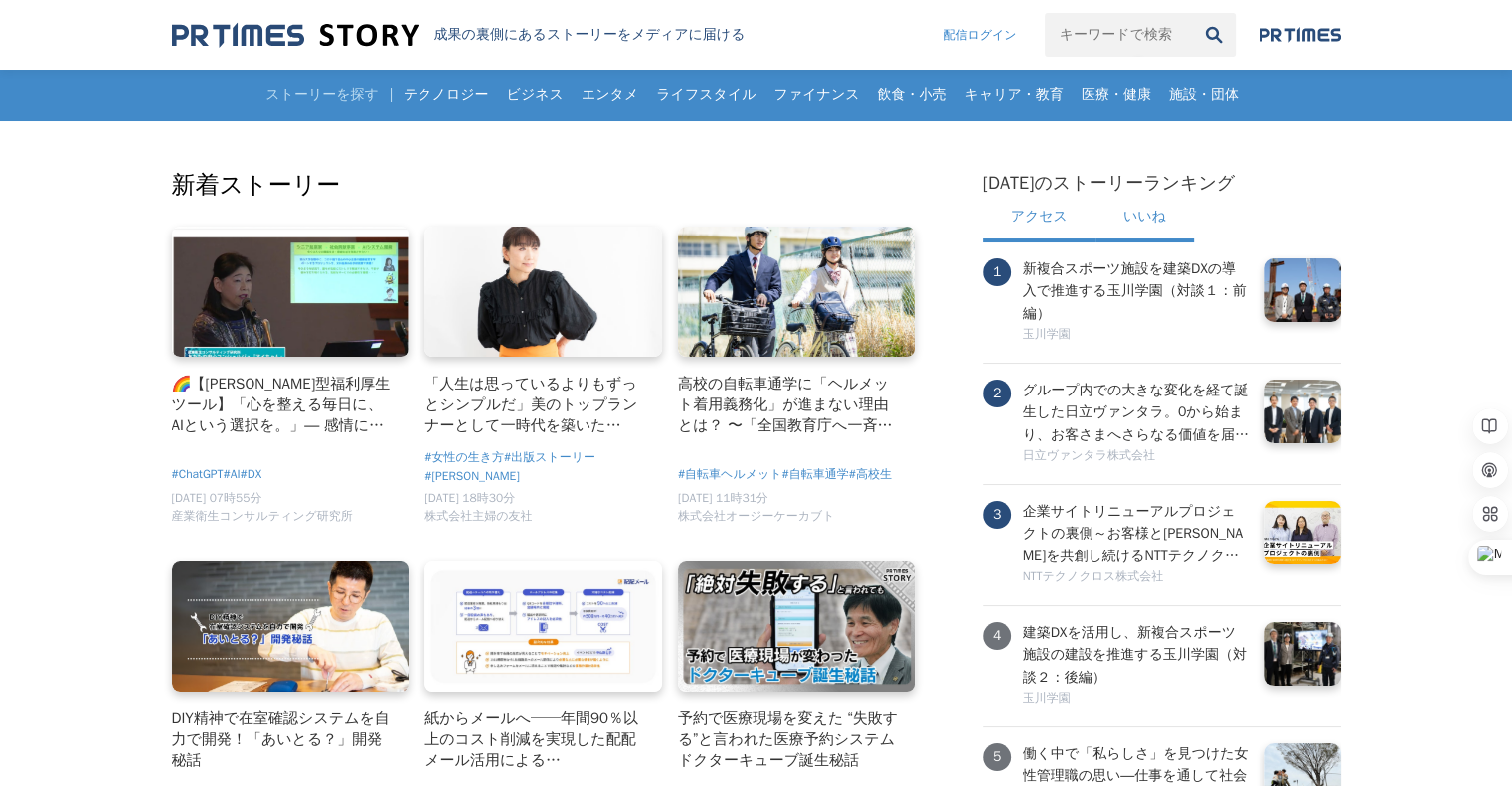 click on "アクセス" at bounding box center [1039, 219] 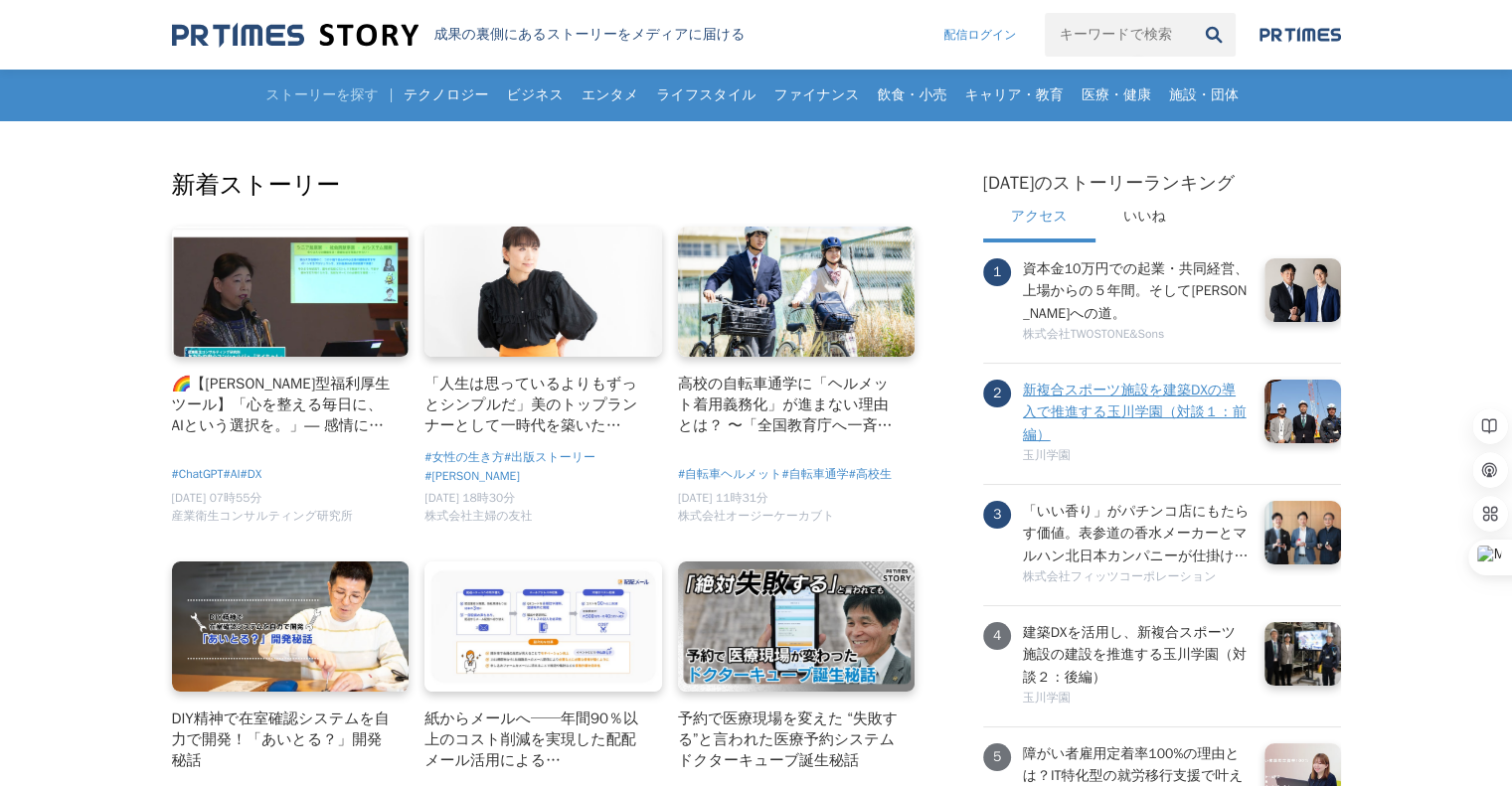 click on "新複合スポーツ施設を建築DXの導入で推進する玉川学園（対談１：前編）" at bounding box center [1136, 412] 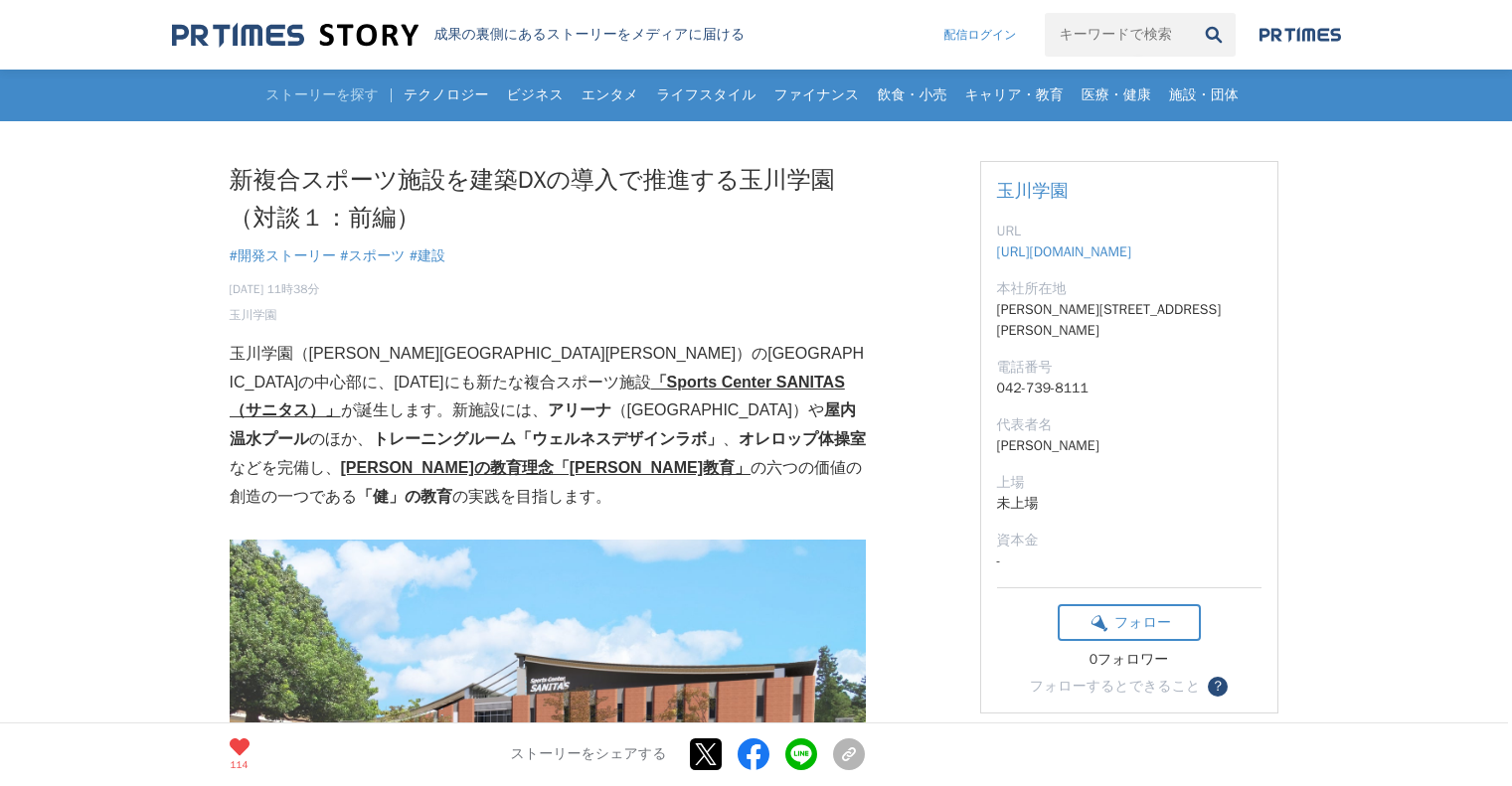 scroll, scrollTop: 0, scrollLeft: 0, axis: both 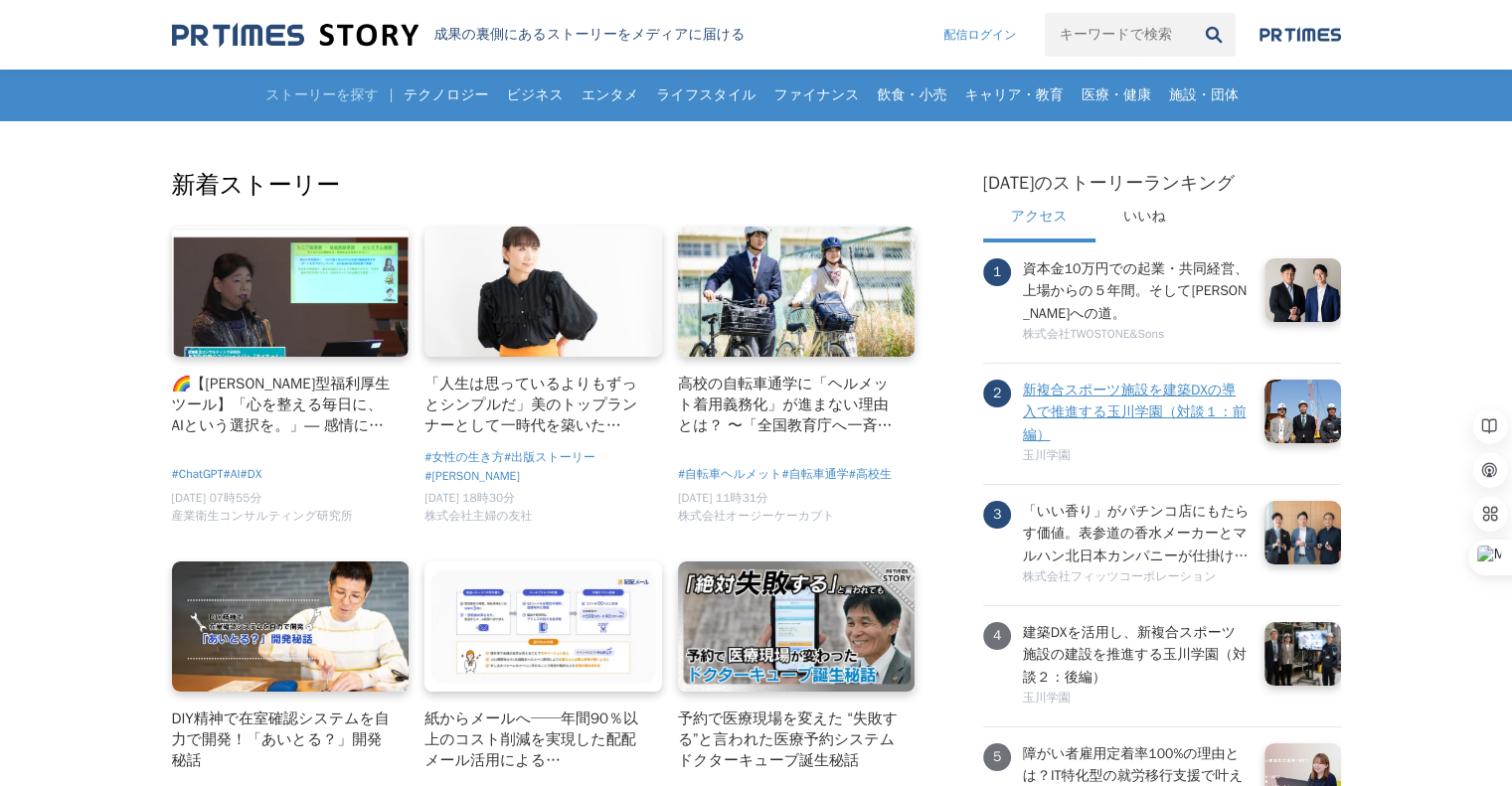 click on "新複合スポーツ施設を建築DXの導入で推進する玉川学園（対談１：前編）" at bounding box center (1136, 412) 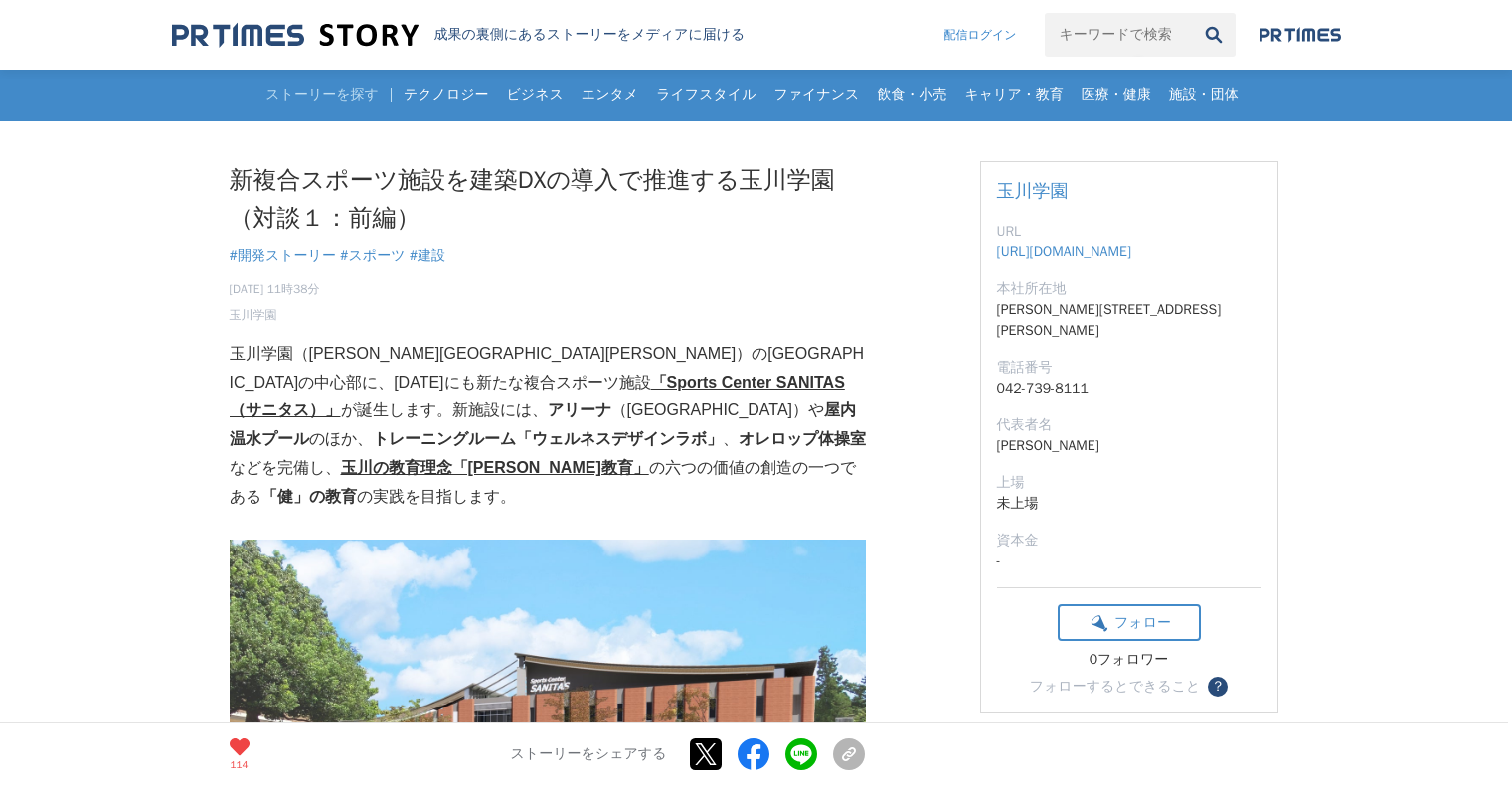 scroll, scrollTop: 0, scrollLeft: 0, axis: both 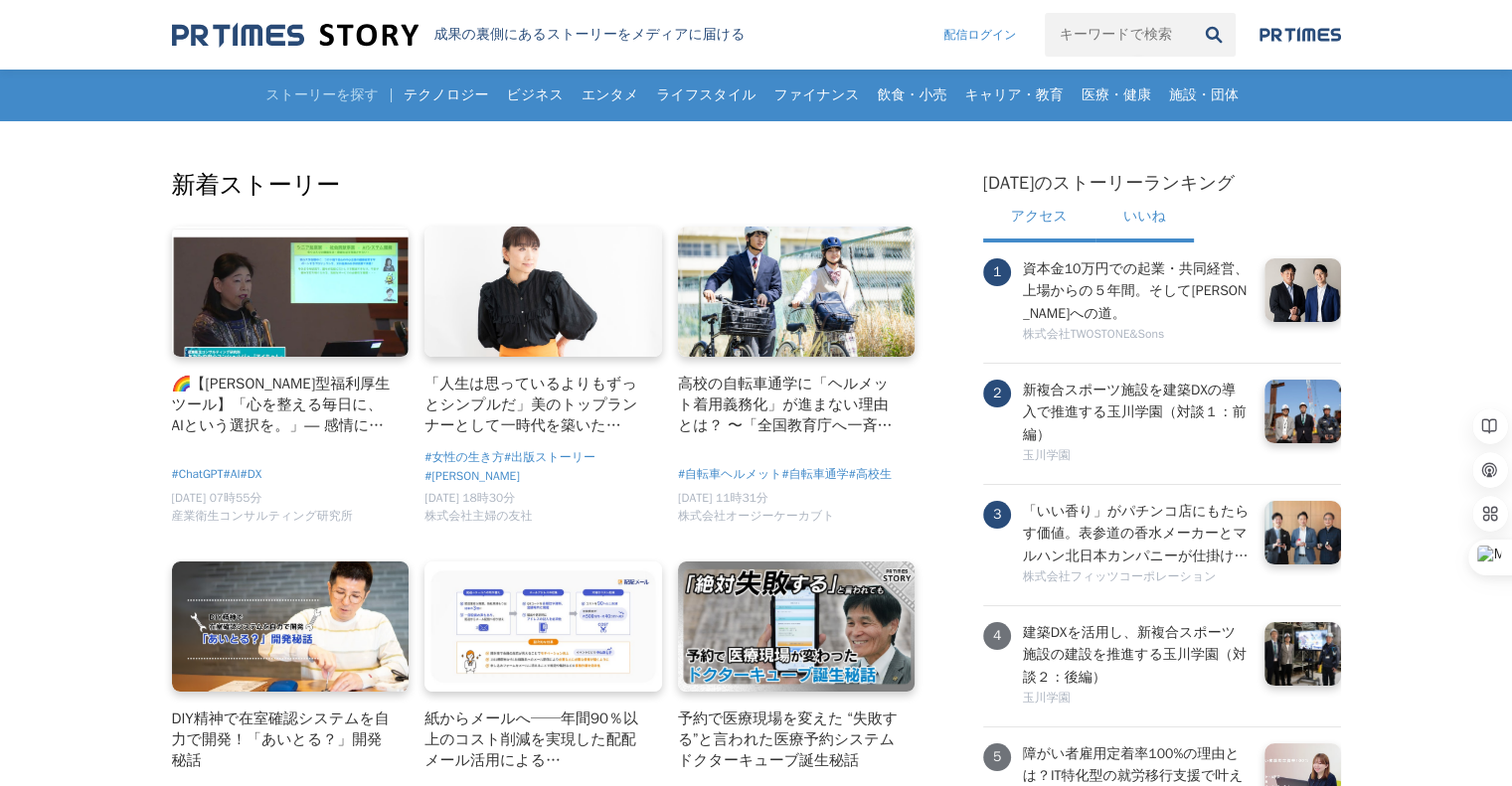 click on "いいね" at bounding box center [1144, 219] 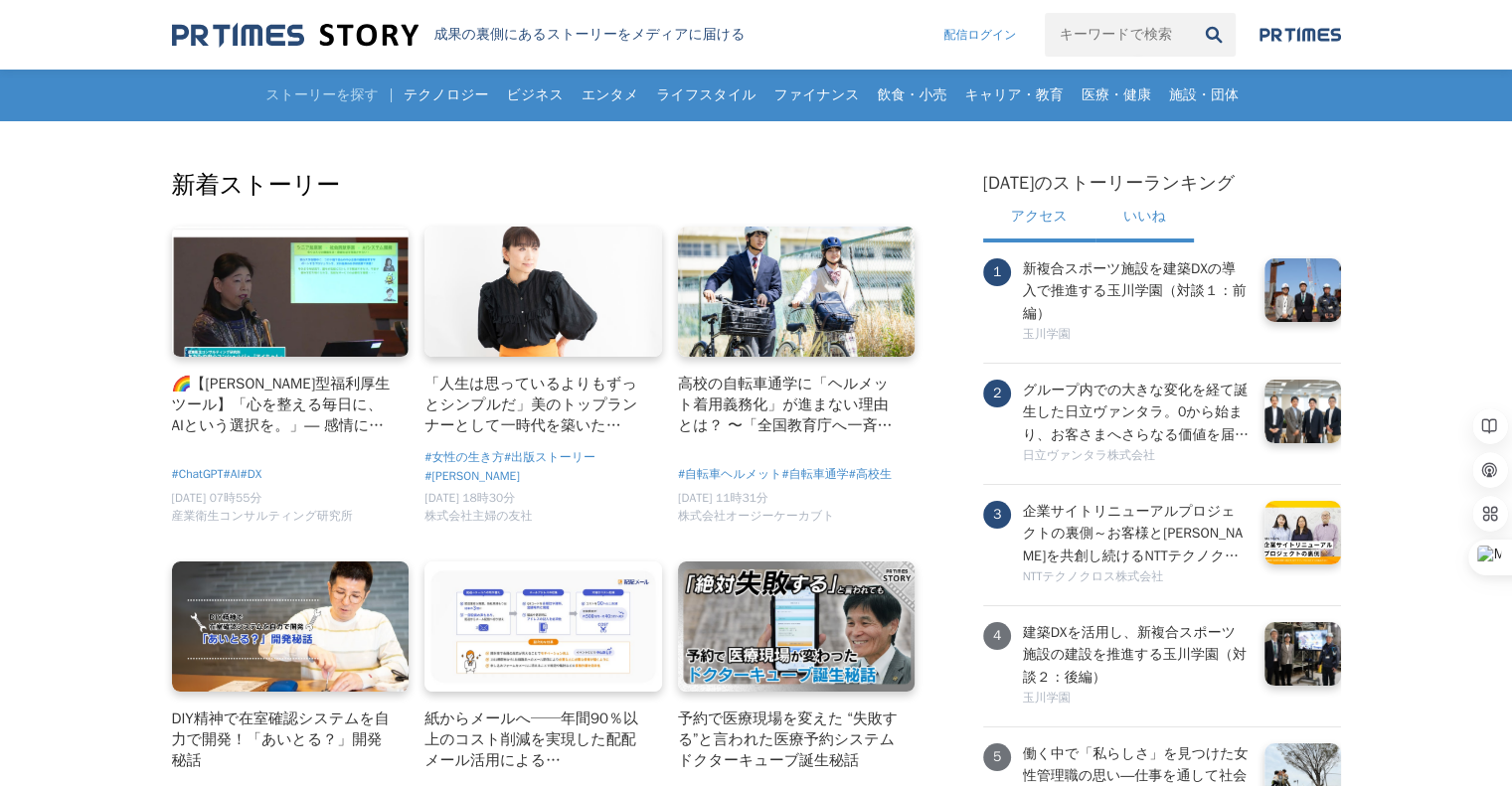 click on "アクセス" at bounding box center (1039, 219) 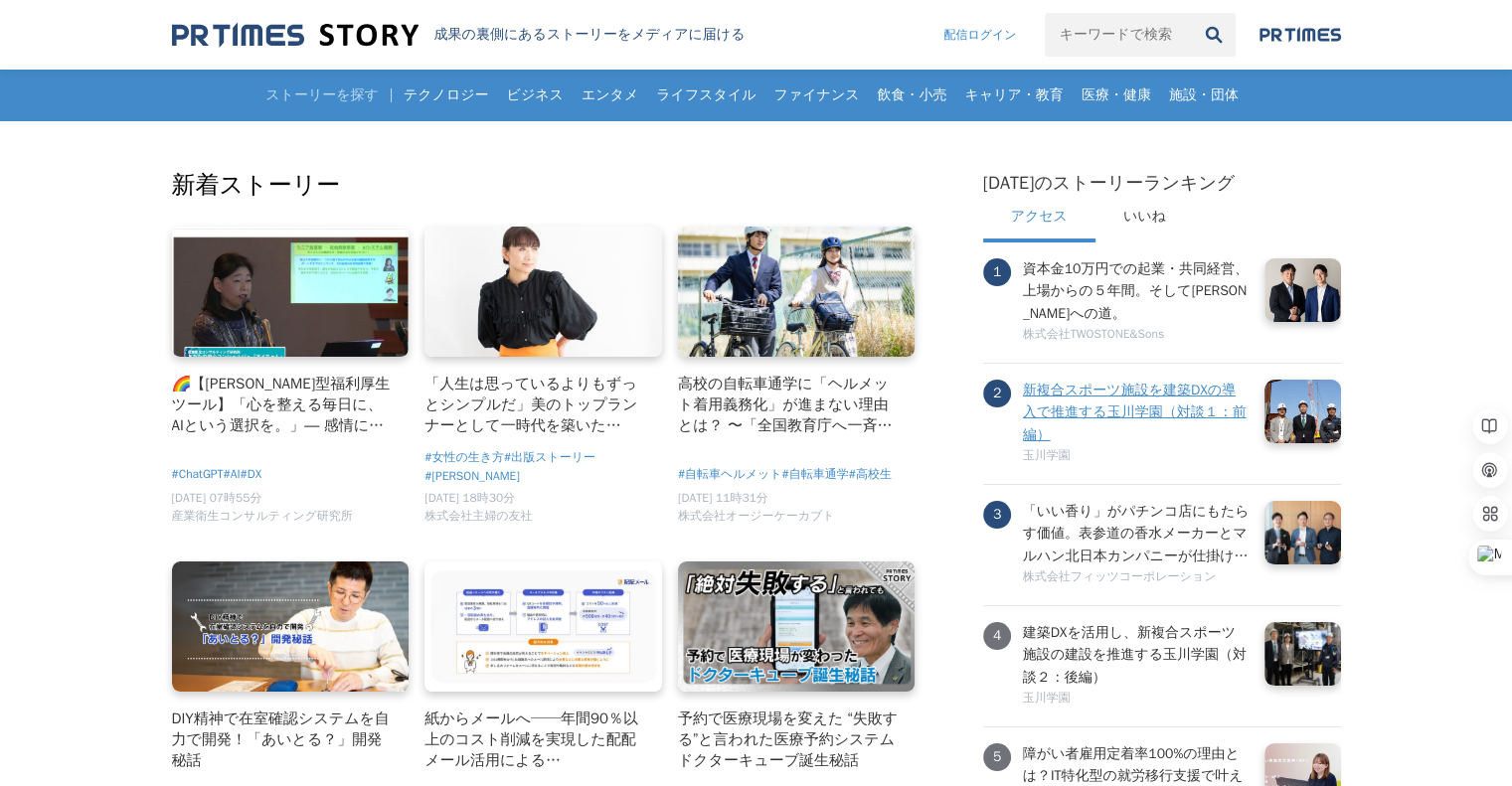 click on "新複合スポーツ施設を建築DXの導入で推進する玉川学園（対談１：前編）" at bounding box center (1136, 412) 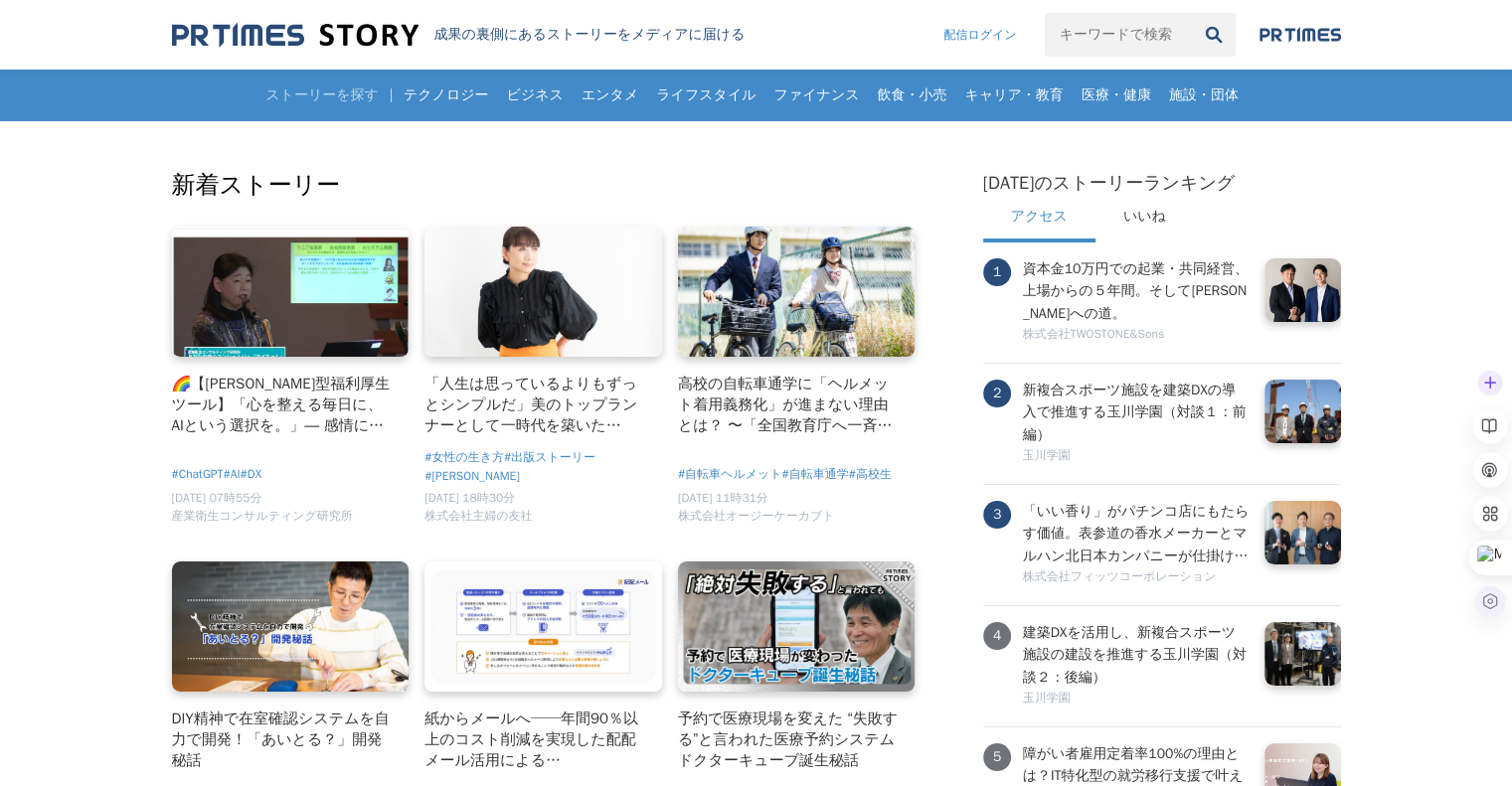 click 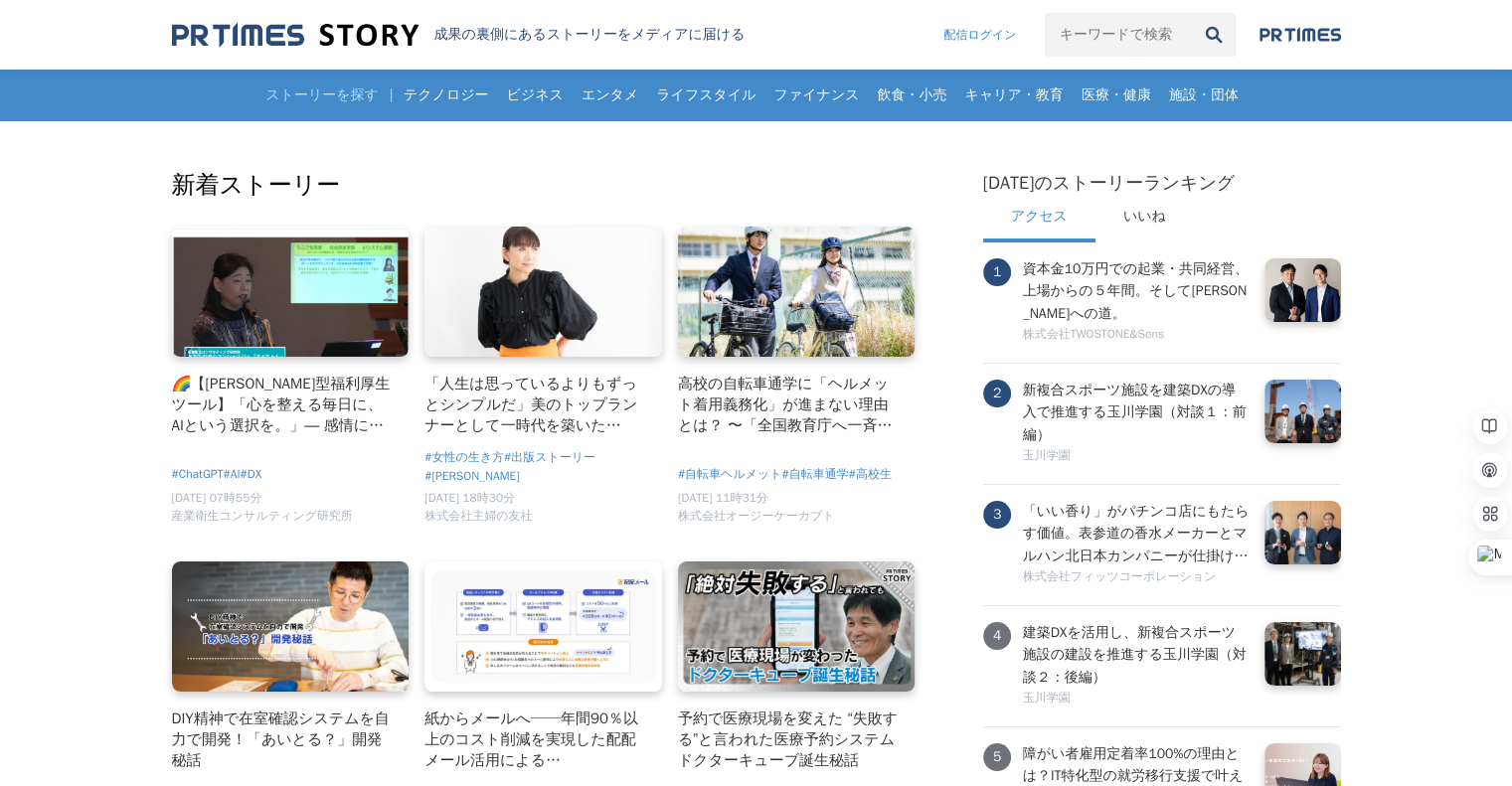 click on "新着ストーリー
🌈【未来型福利厚生ツール】「心を整える毎日に、AIという選択を。」― 感情に寄り添い、“人”と“組織”を前向きに変える、対話型AIチャット『アイちゃん・パーソナル』の挑戦 ―
#AI" at bounding box center (756, 2283) 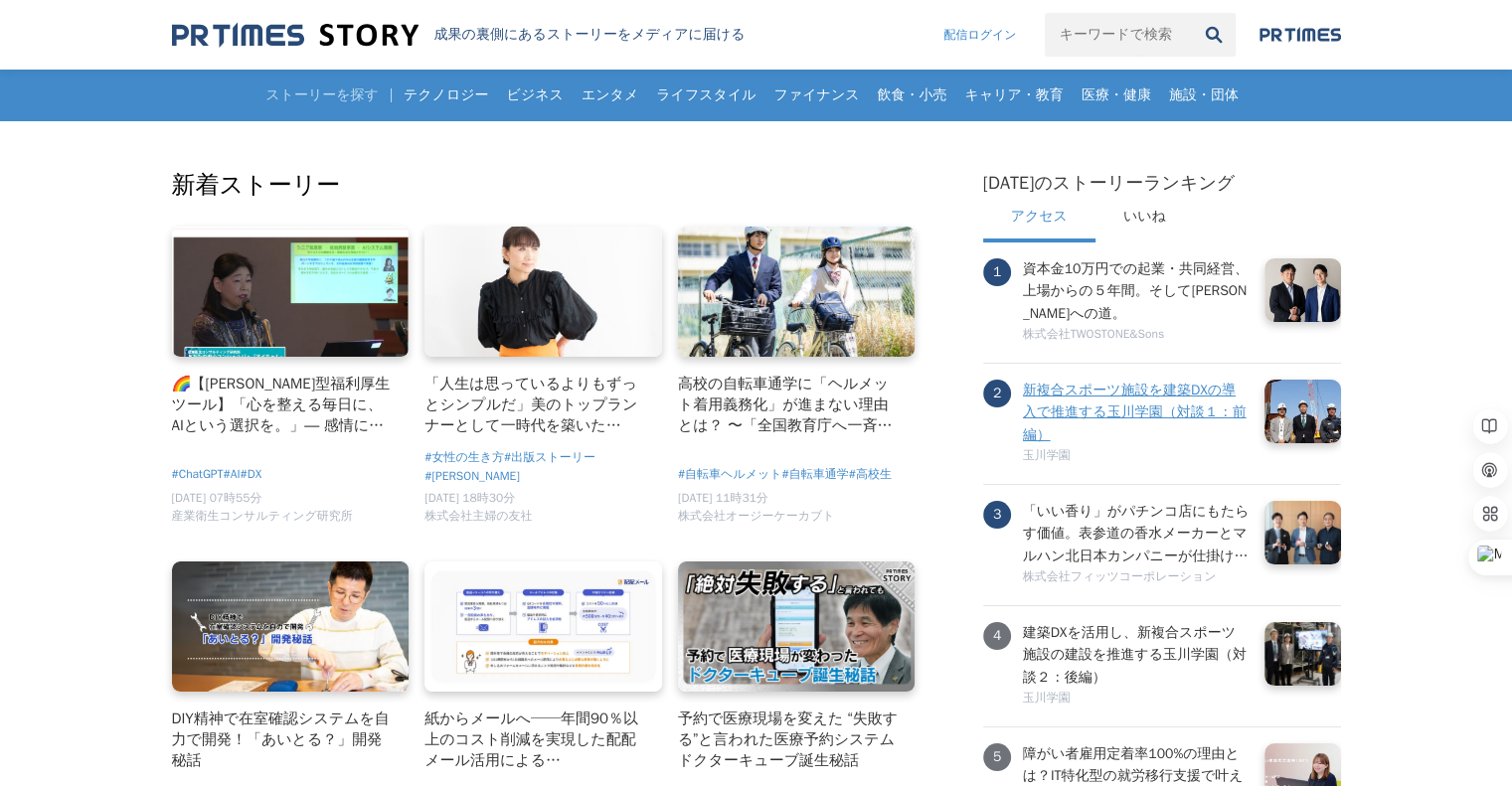 click on "新複合スポーツ施設を建築DXの導入で推進する玉川学園（対談１：前編）" at bounding box center (1136, 412) 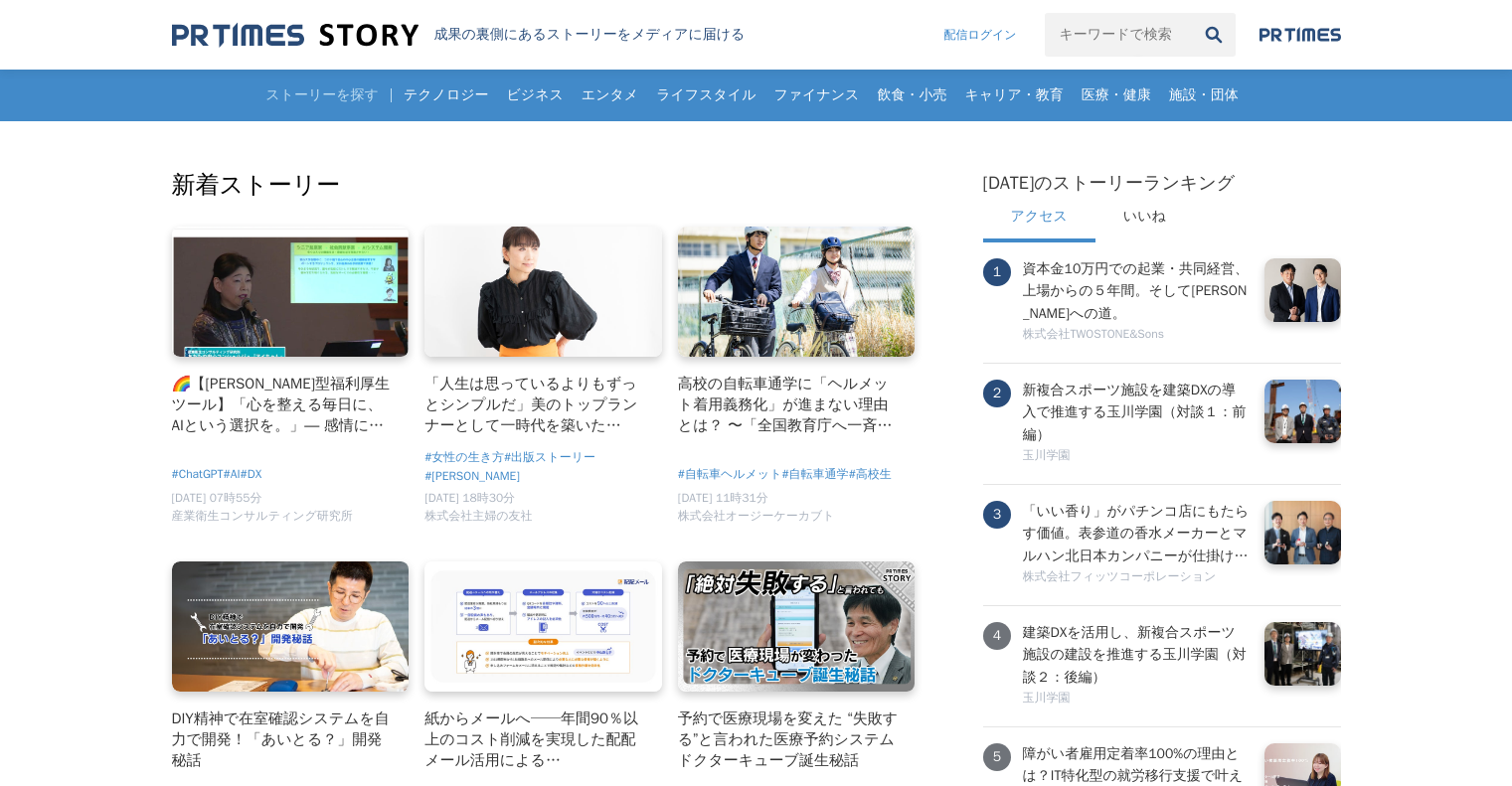 scroll, scrollTop: 0, scrollLeft: 0, axis: both 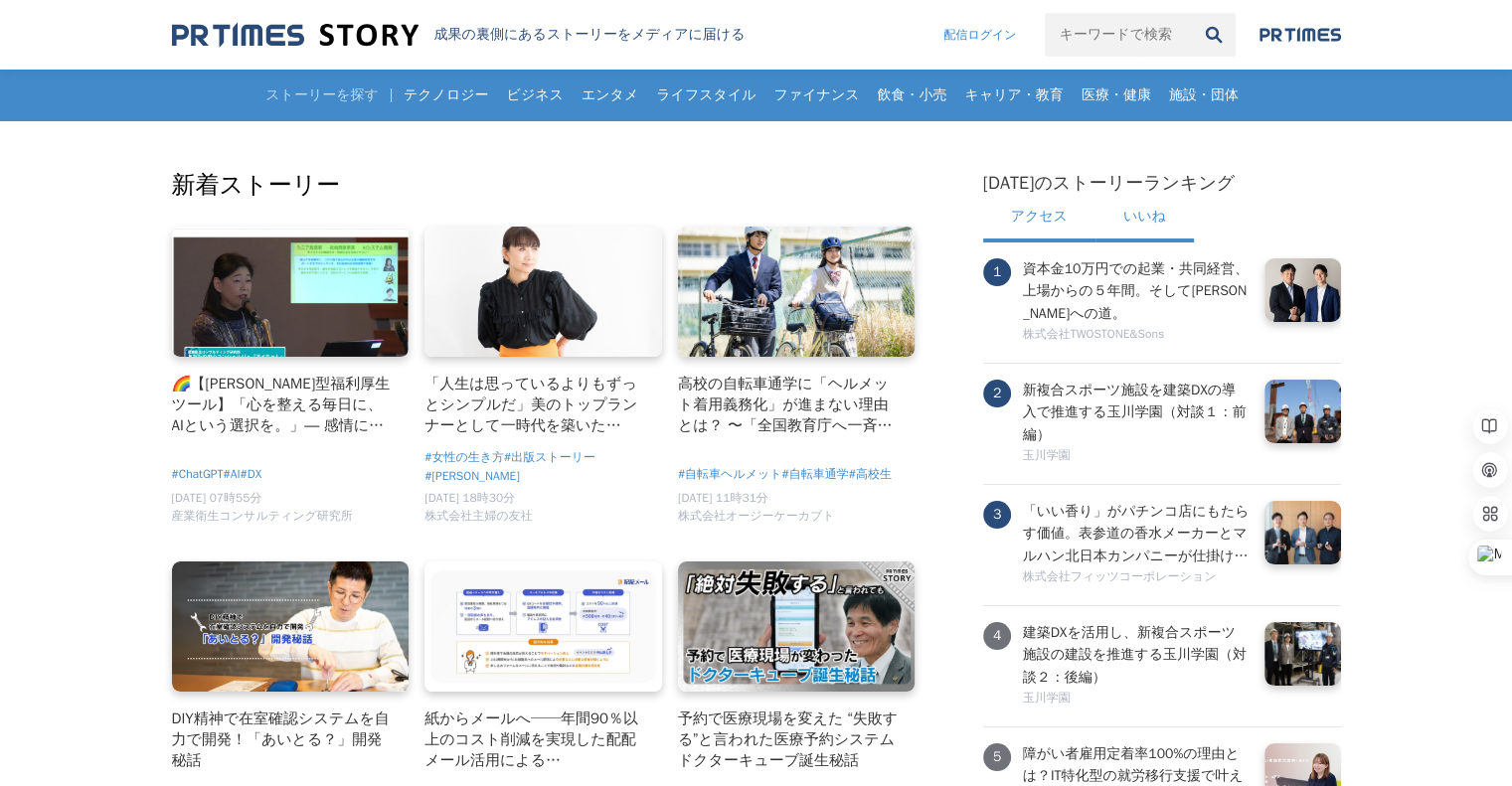 click on "いいね" at bounding box center [1144, 219] 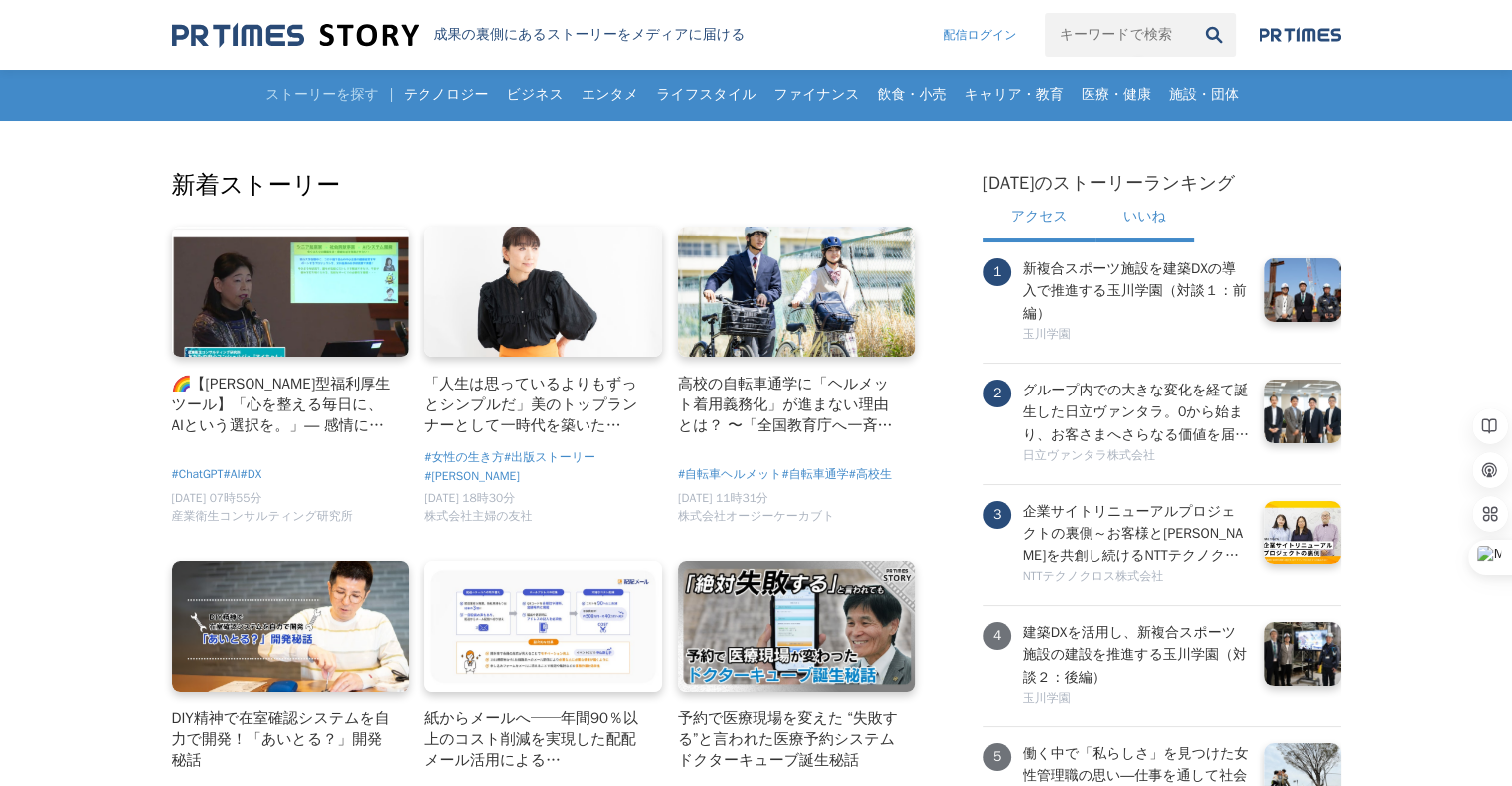 click on "アクセス" at bounding box center (1039, 219) 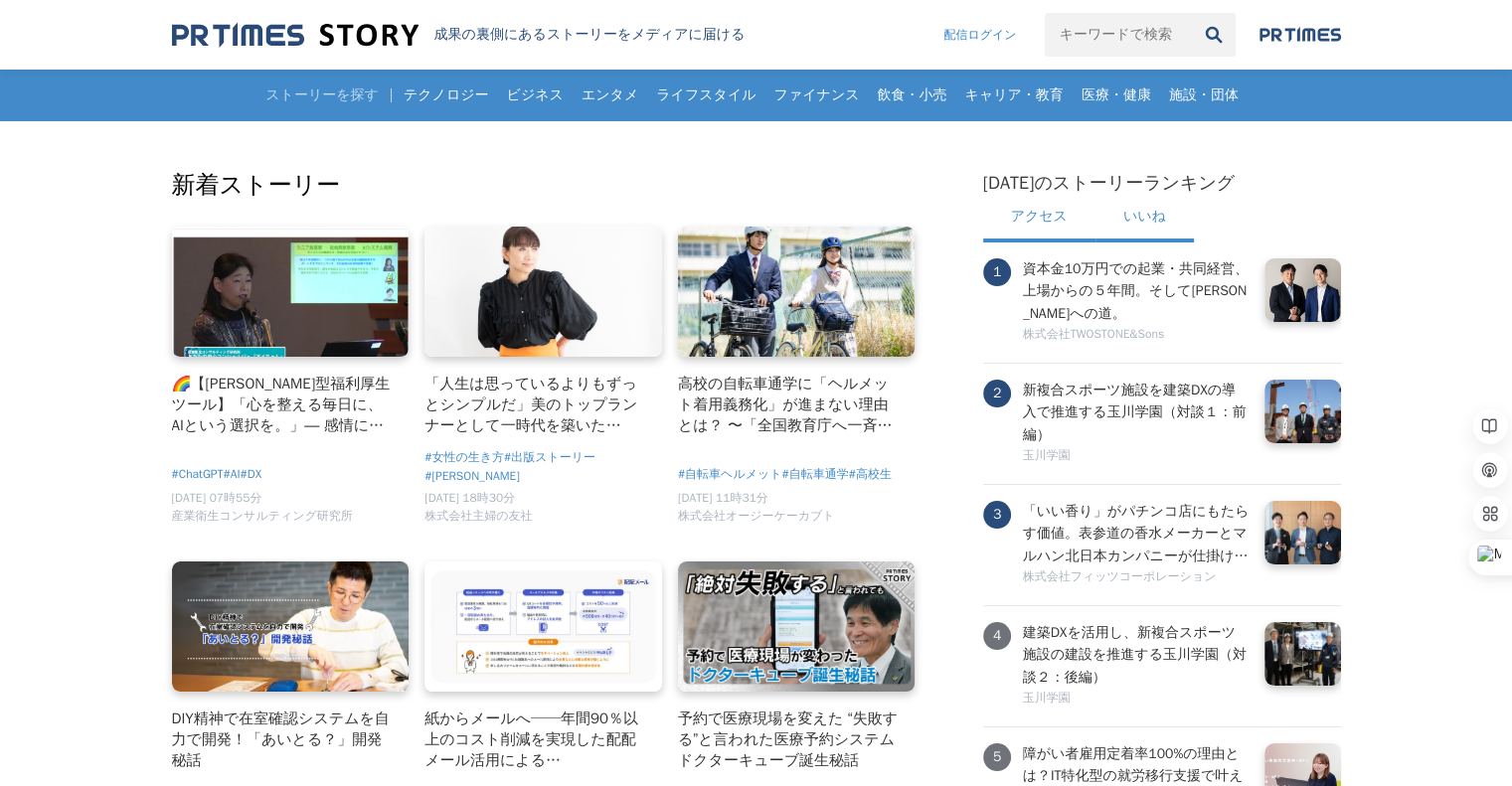 click on "いいね" at bounding box center [1144, 219] 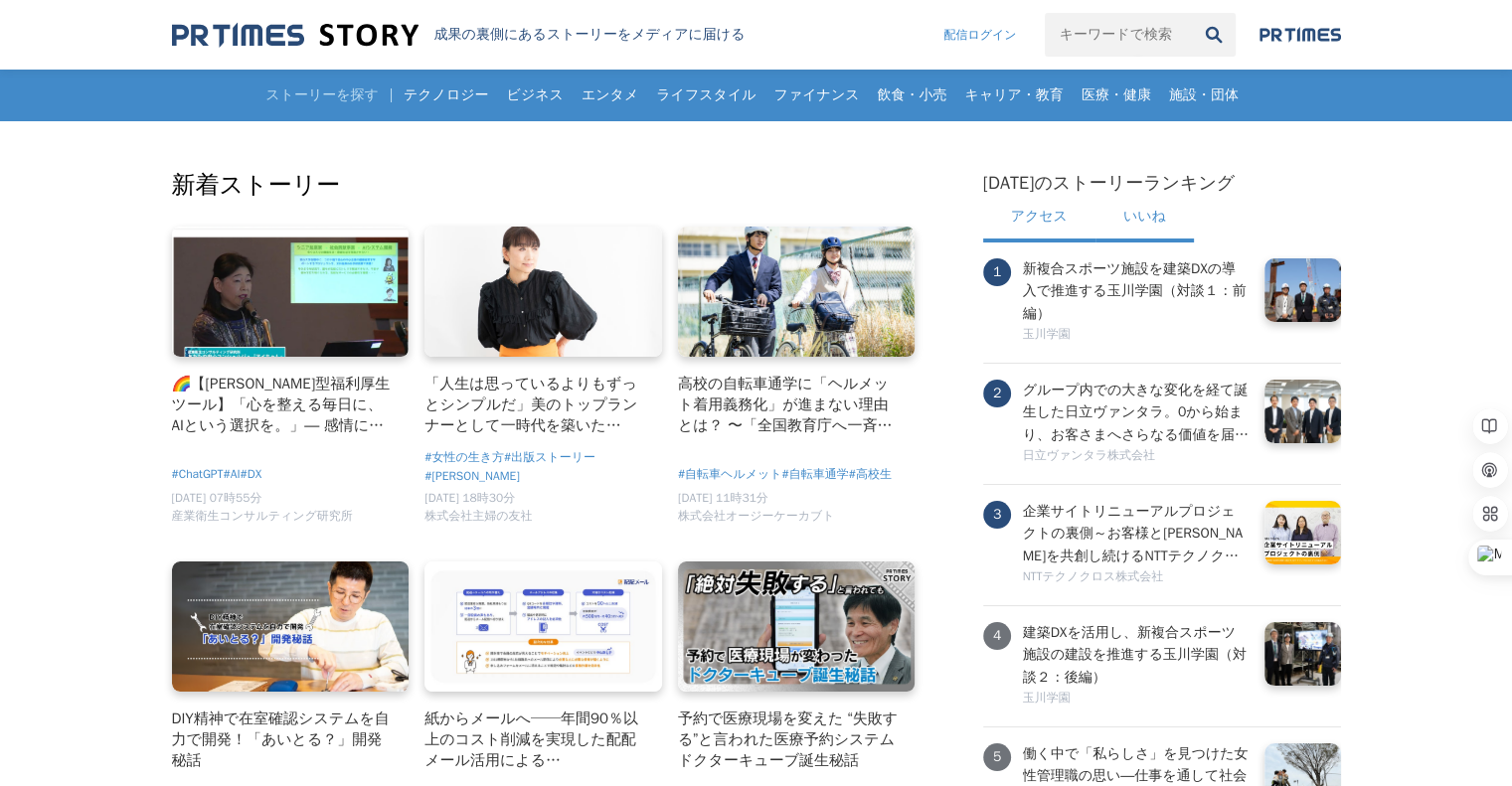 click on "アクセス" at bounding box center [1039, 219] 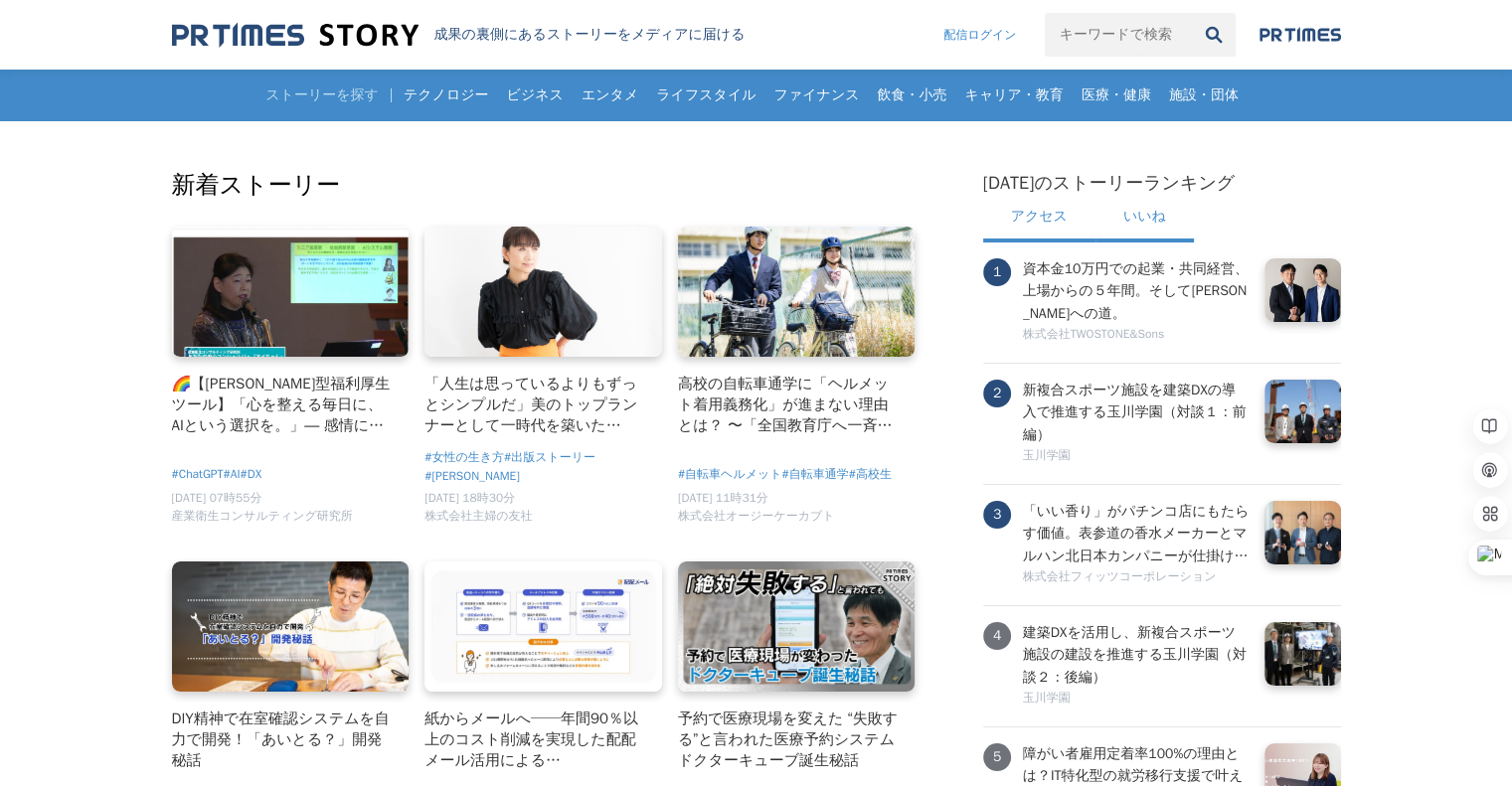 click on "いいね" at bounding box center (1144, 219) 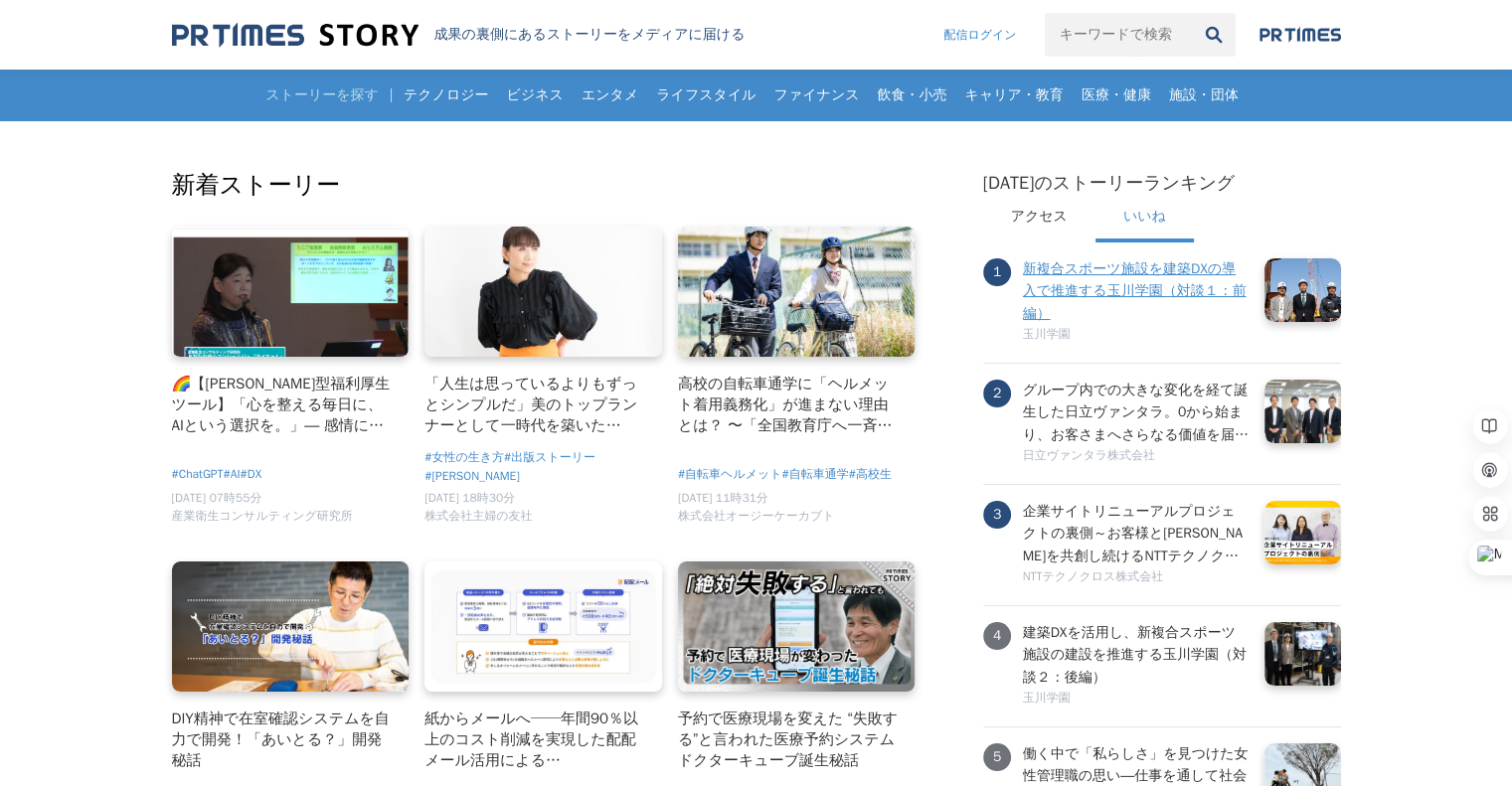click on "新複合スポーツ施設を建築DXの導入で推進する玉川学園（対談１：前編）" at bounding box center [1136, 291] 